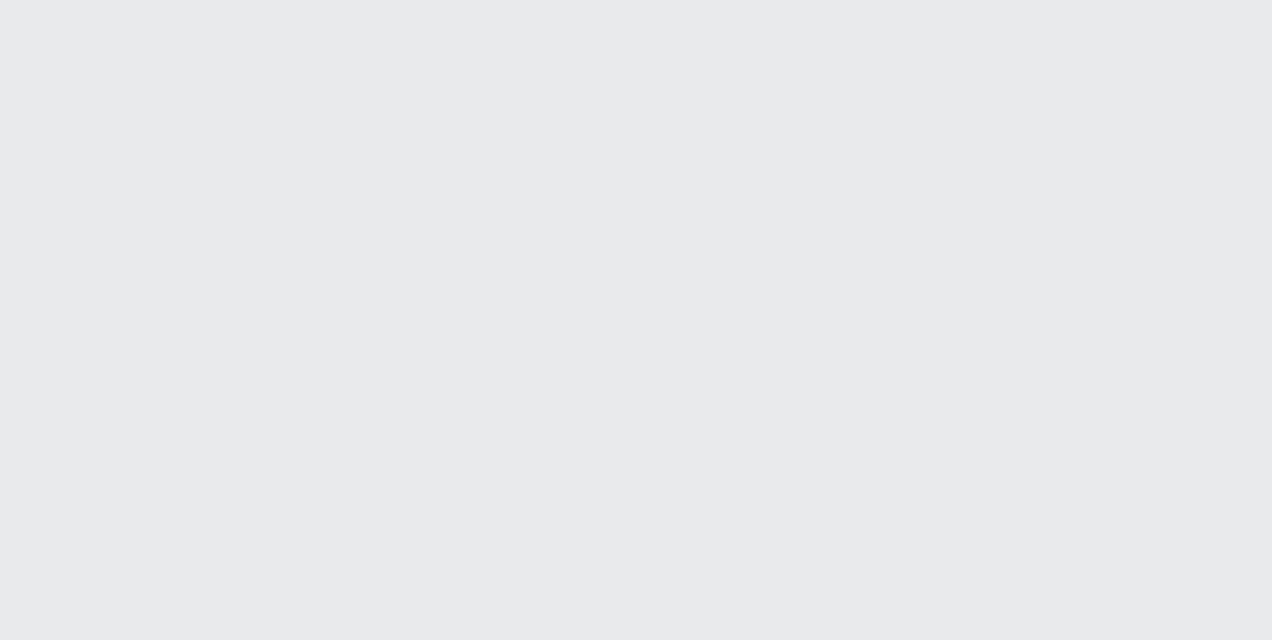 scroll, scrollTop: 0, scrollLeft: 0, axis: both 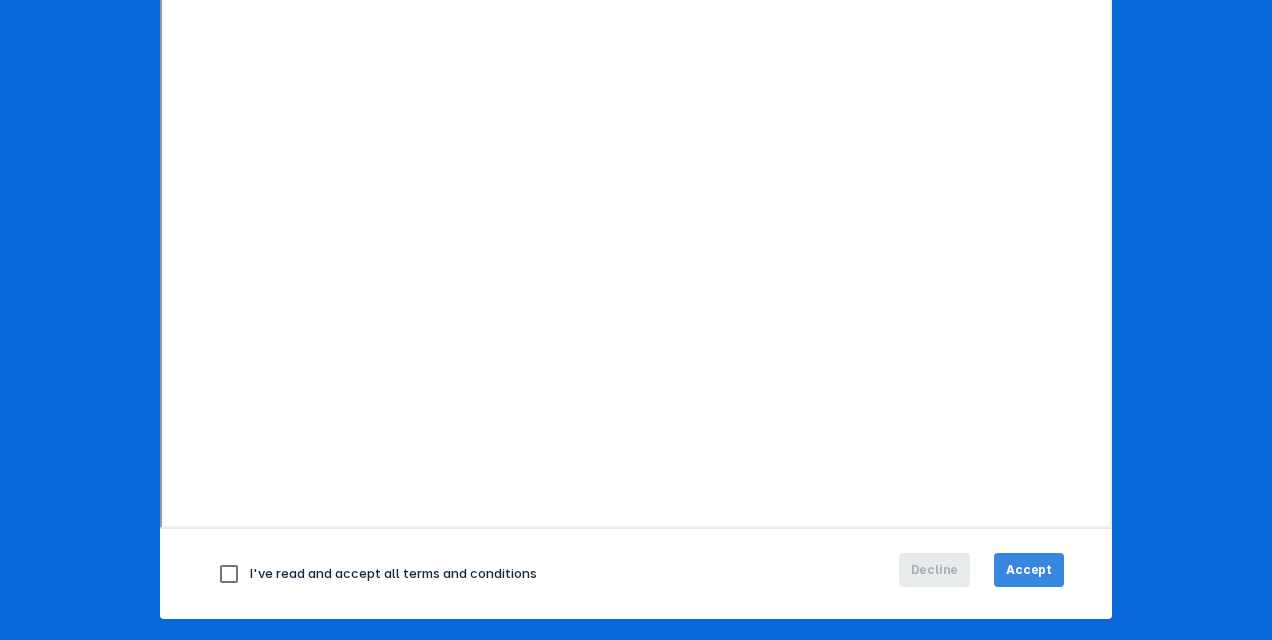 click on "Accept" at bounding box center (1029, 570) 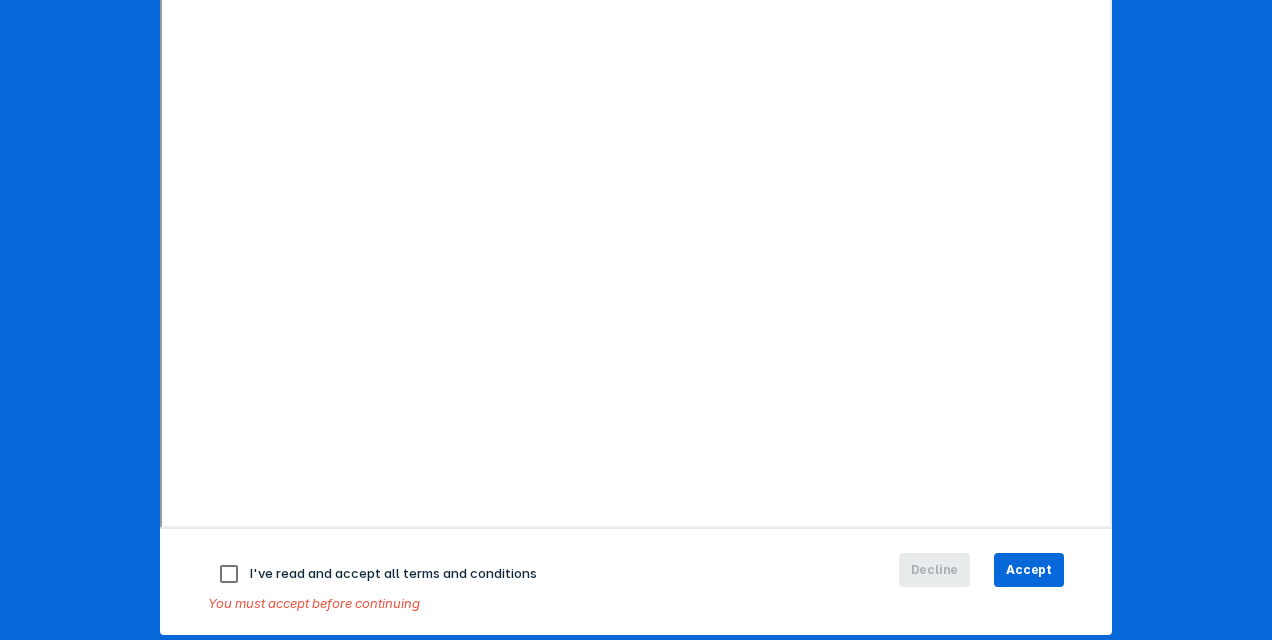 click on "I've read and accept all terms and conditions" at bounding box center (393, 573) 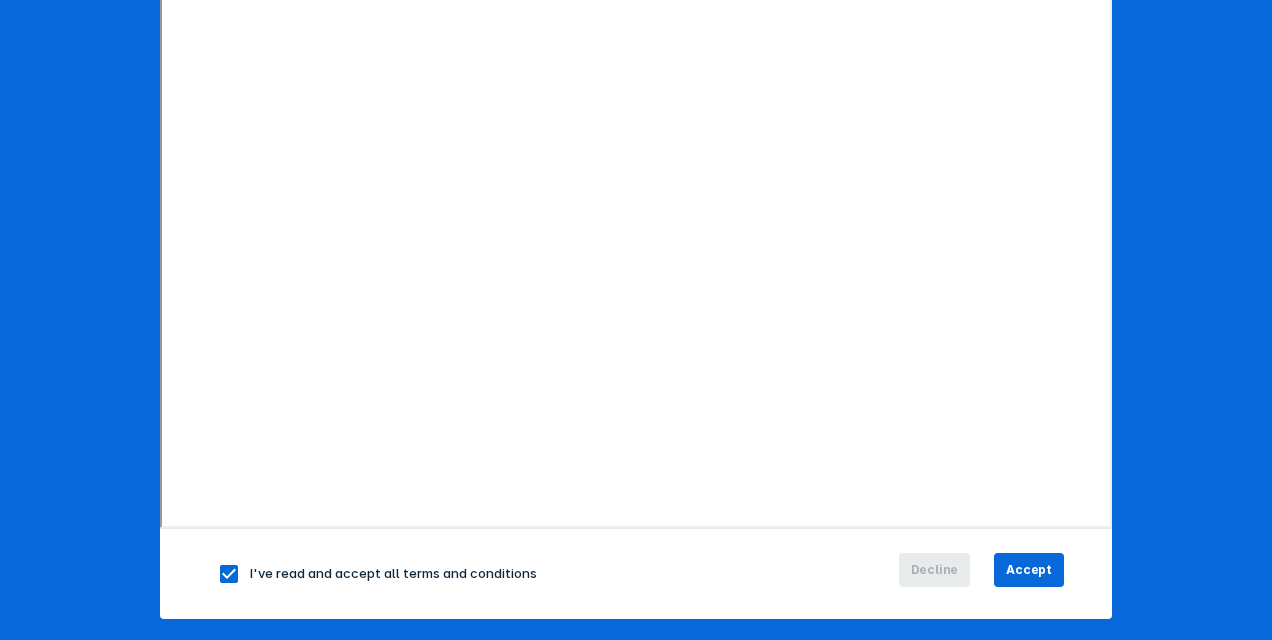 click on "I've read and accept all terms and conditions Decline Accept" at bounding box center [636, 573] 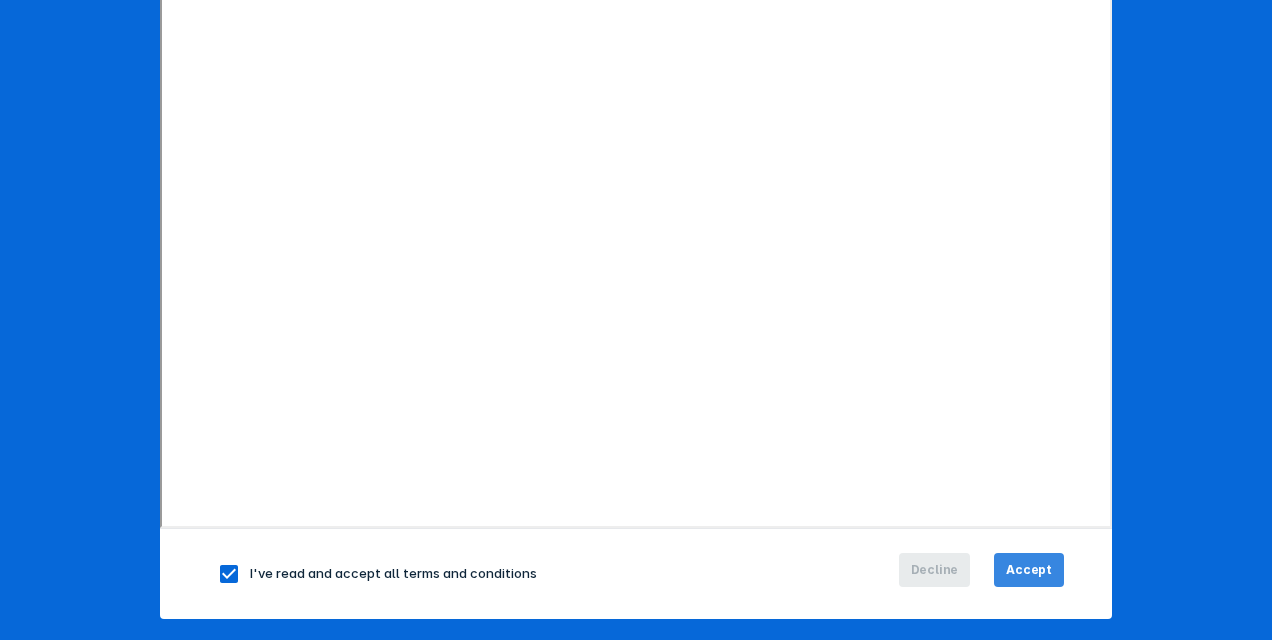 click on "Accept" at bounding box center [1029, 570] 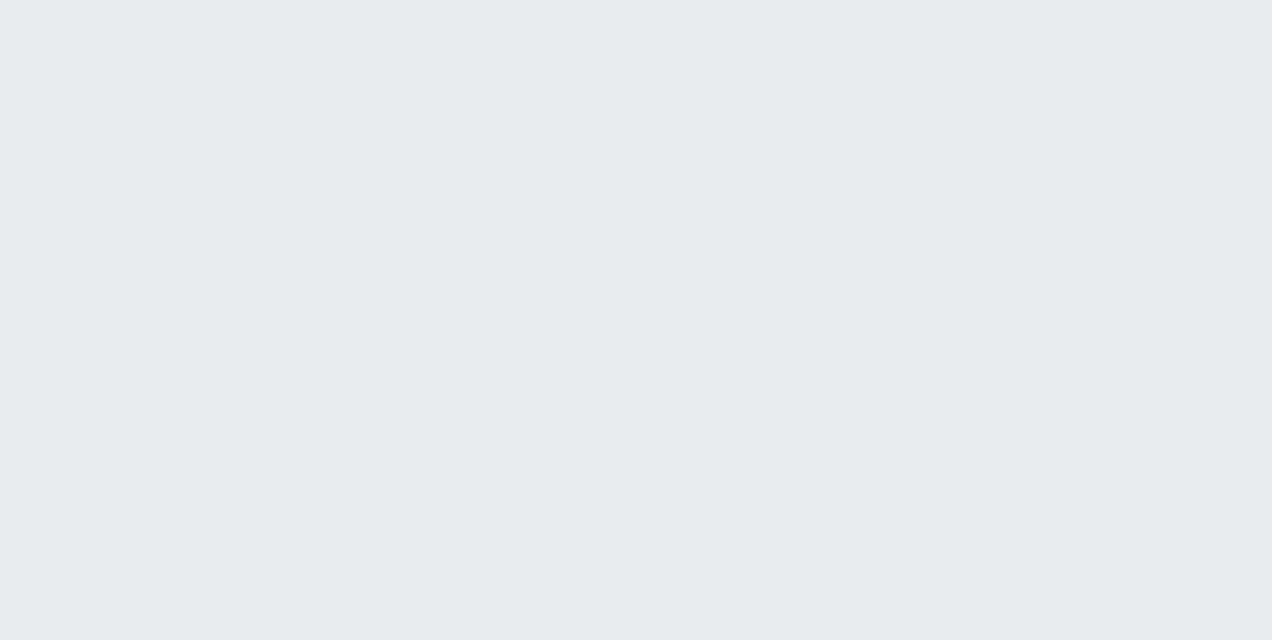 click on "Printing this webpage has been disabled. This tool is intended for internal planning purposes only and can not be shared externally." at bounding box center (636, 0) 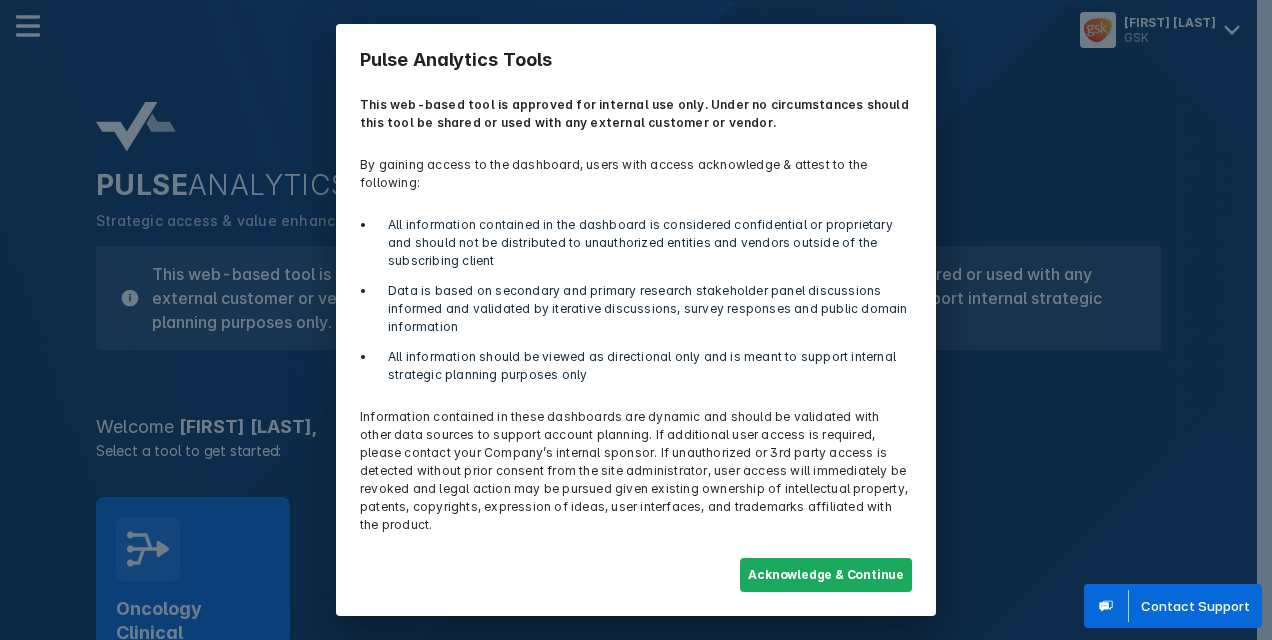 click on "Acknowledge & Continue" at bounding box center (826, 575) 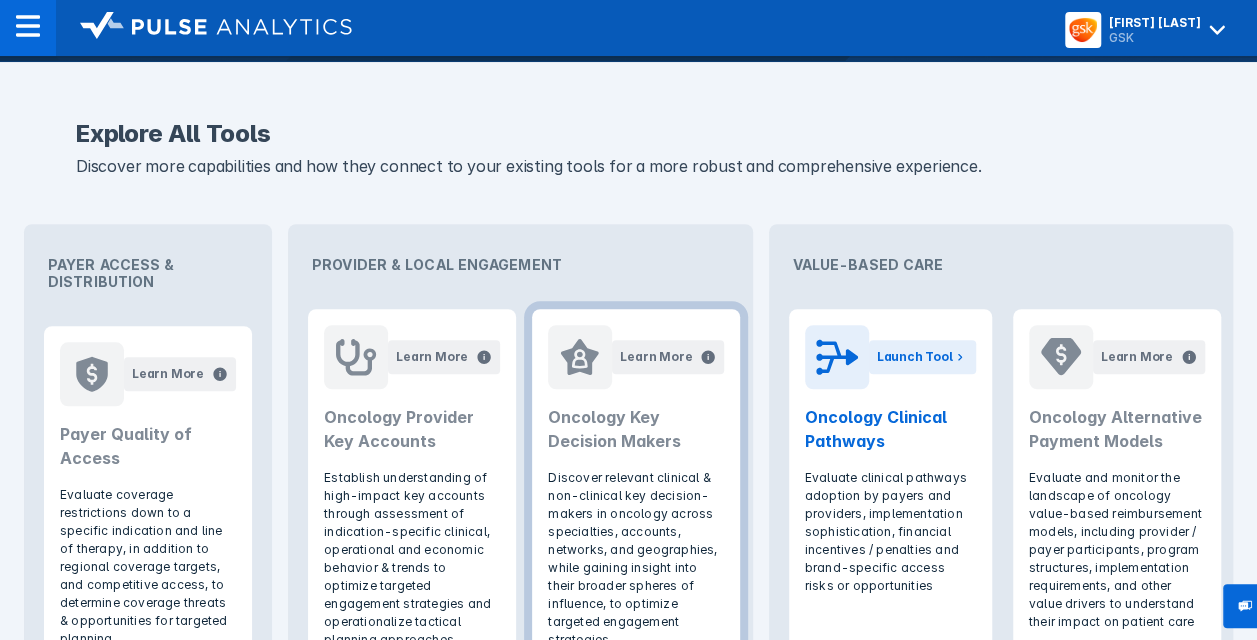 scroll, scrollTop: 711, scrollLeft: 0, axis: vertical 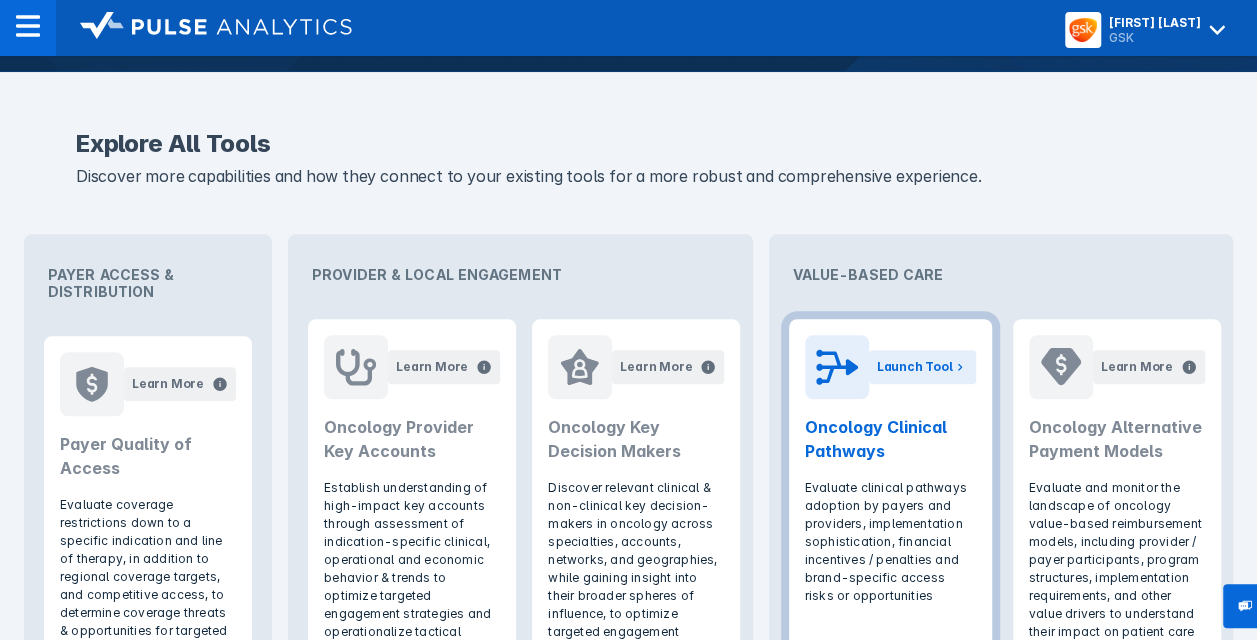 click on "Oncology Clinical Pathways" at bounding box center (891, 439) 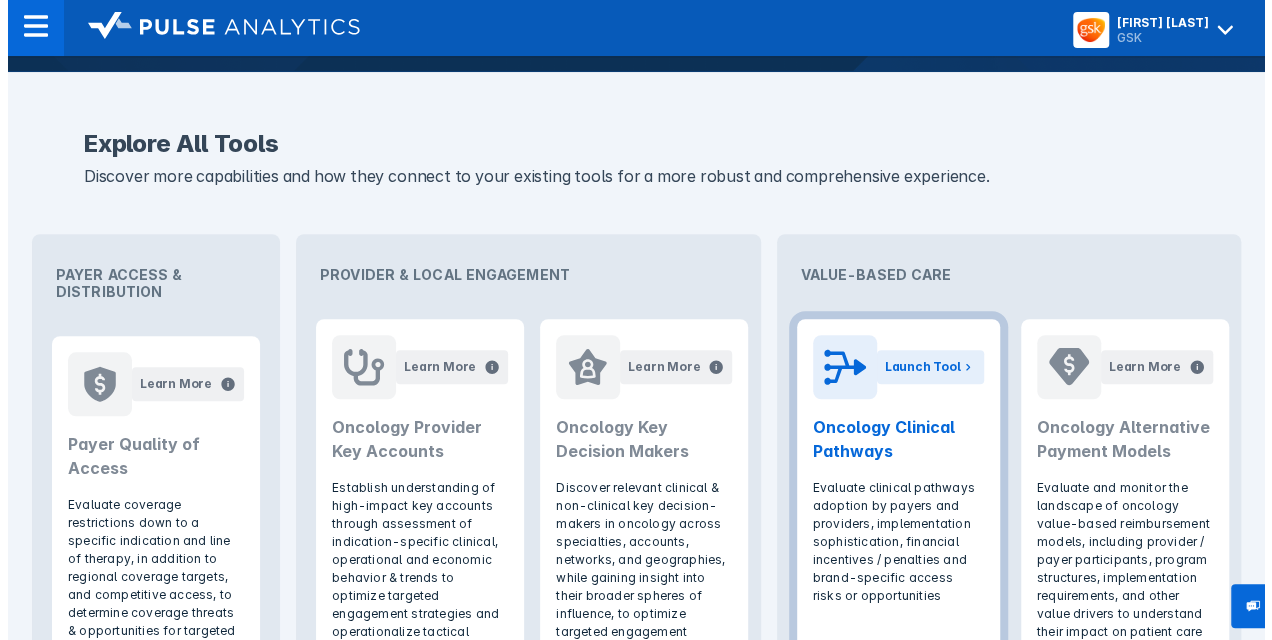 scroll, scrollTop: 0, scrollLeft: 0, axis: both 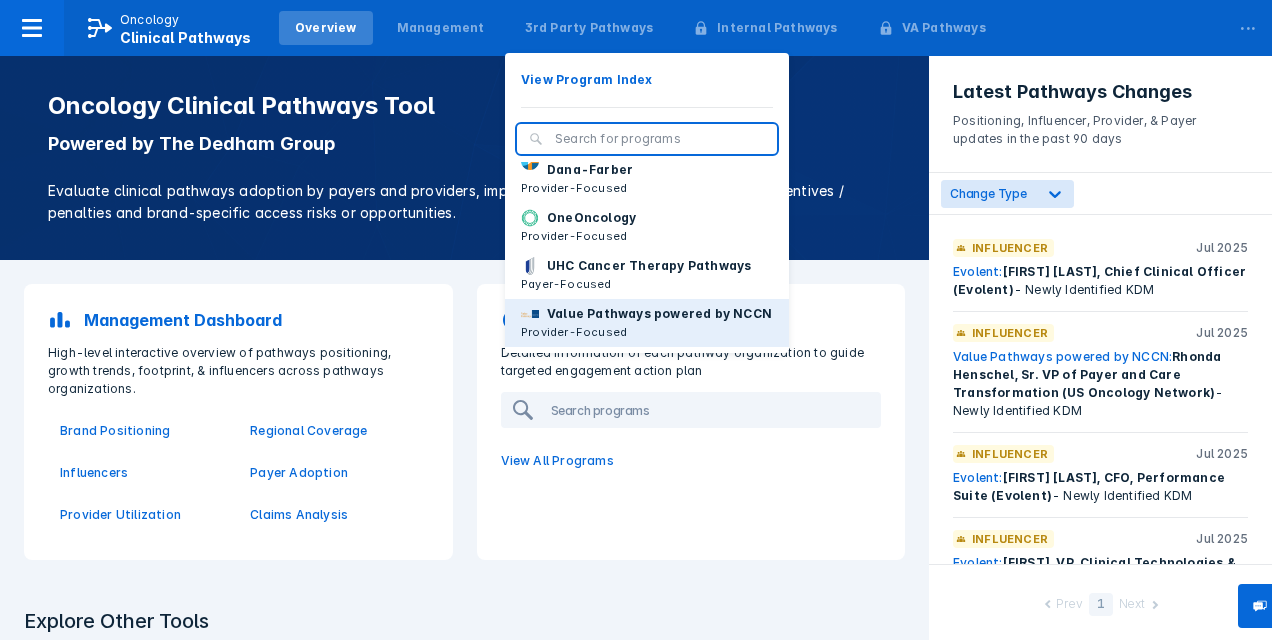 click on "Value Pathways powered by NCCN" at bounding box center [659, 314] 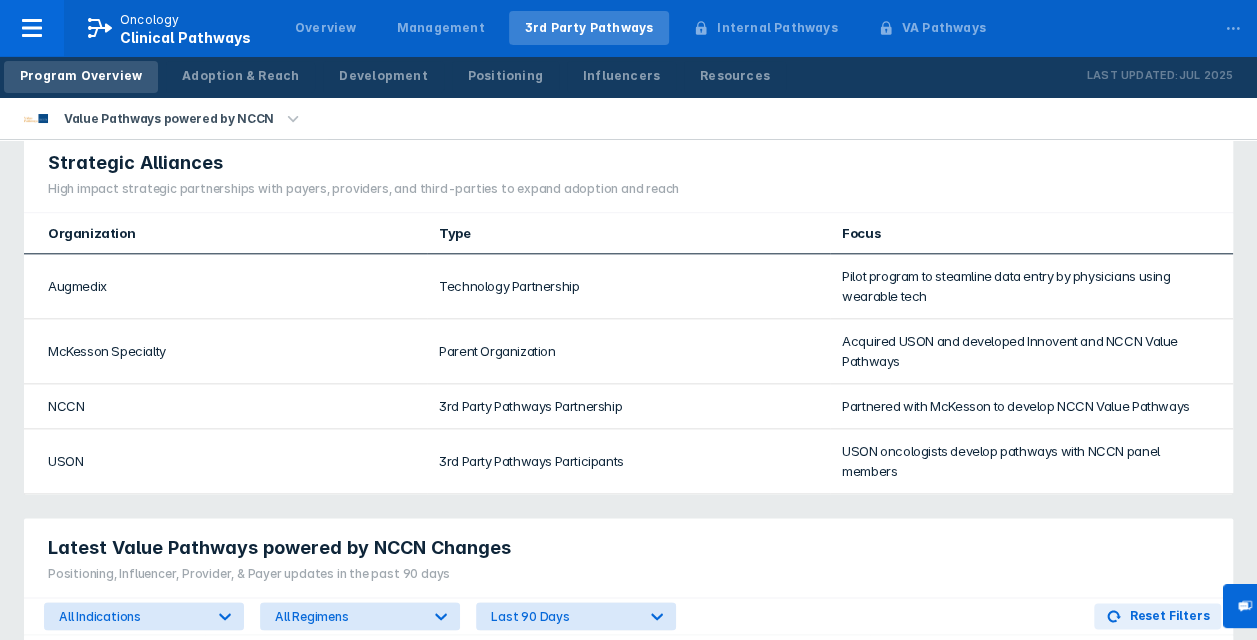 scroll, scrollTop: 930, scrollLeft: 0, axis: vertical 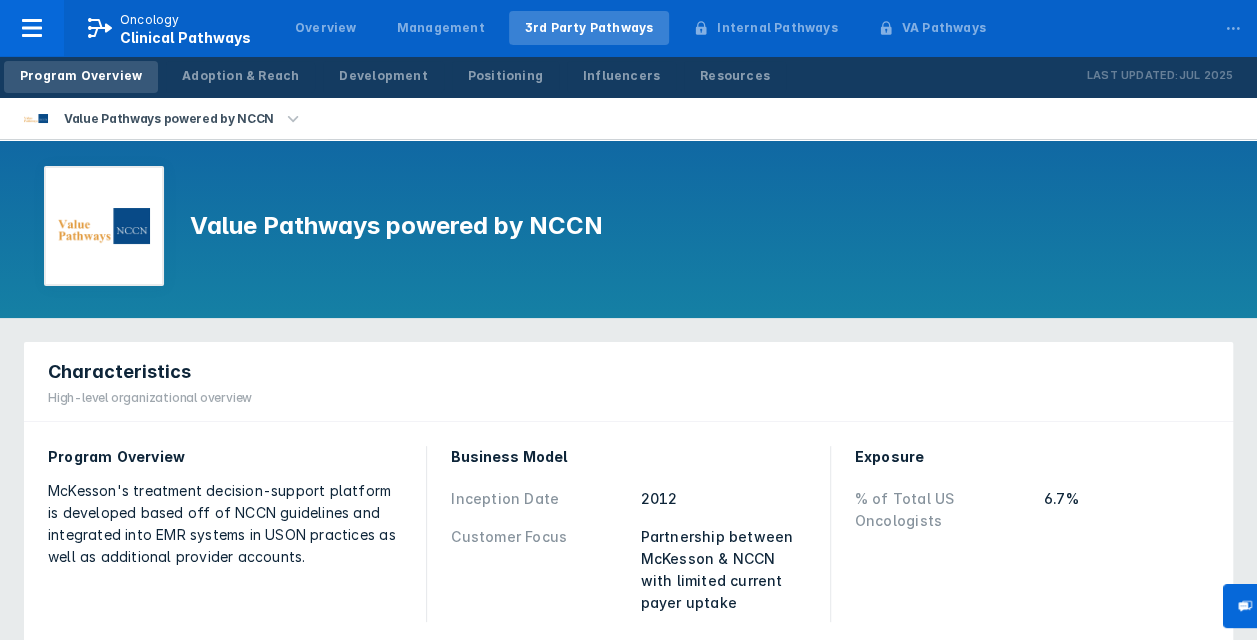drag, startPoint x: 10, startPoint y: 115, endPoint x: 55, endPoint y: 223, distance: 117 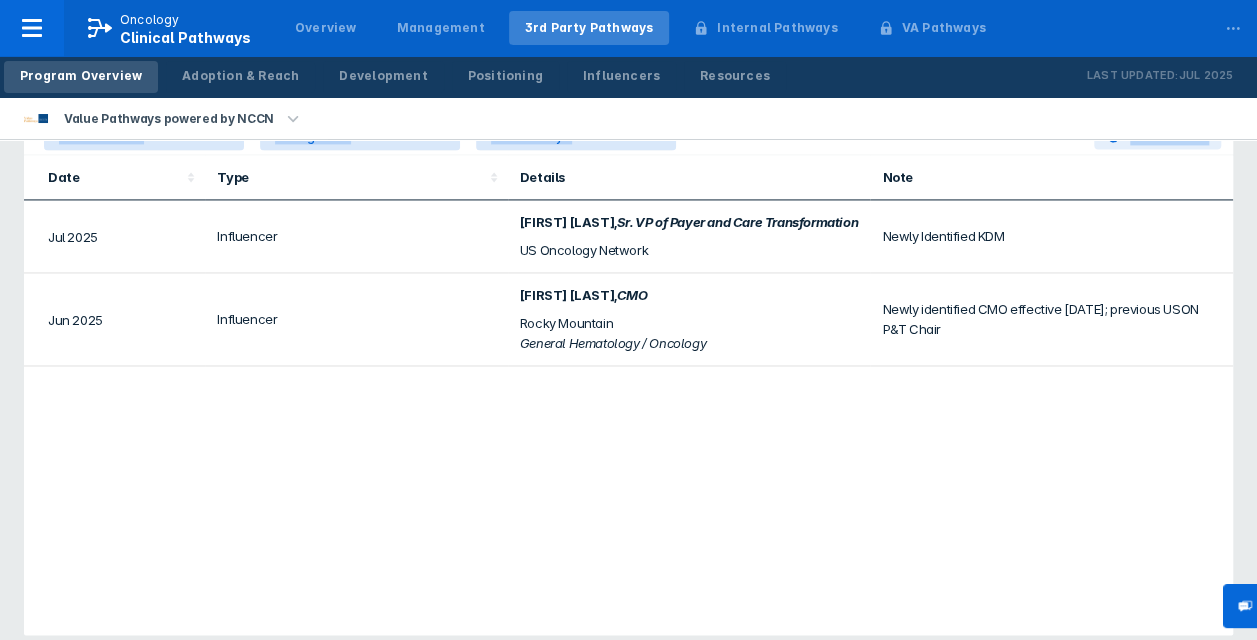 scroll, scrollTop: 1430, scrollLeft: 0, axis: vertical 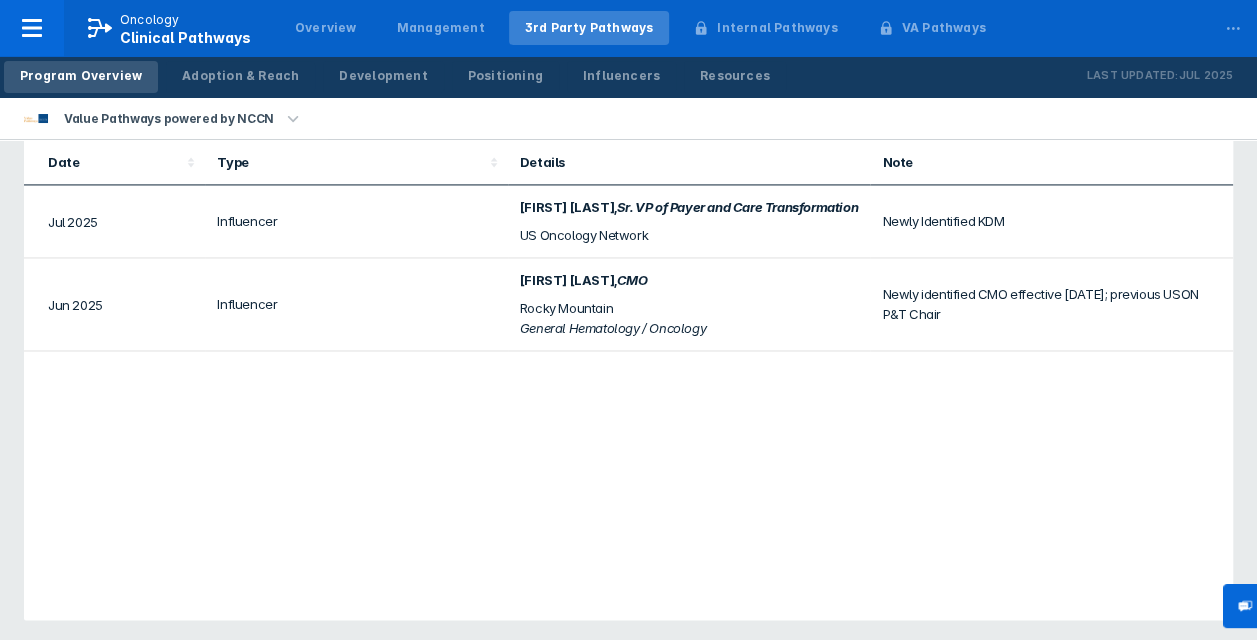 drag, startPoint x: 46, startPoint y: 215, endPoint x: 878, endPoint y: 508, distance: 882.0845 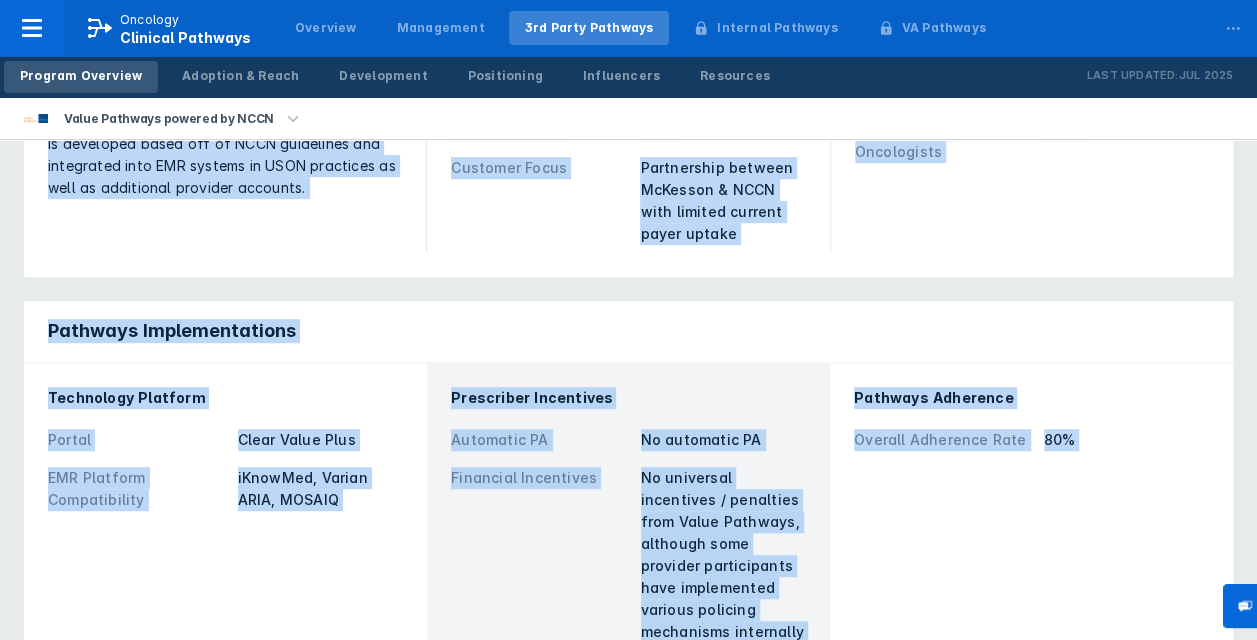 scroll, scrollTop: 400, scrollLeft: 0, axis: vertical 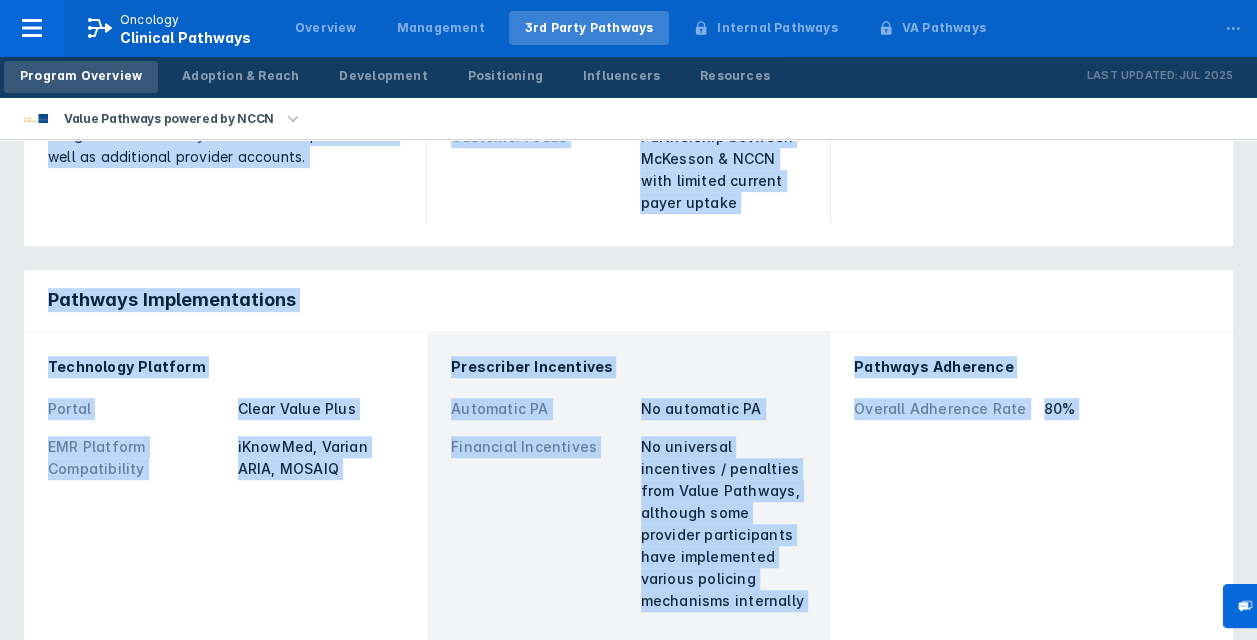 click on "Pathways Implementations" at bounding box center [628, 301] 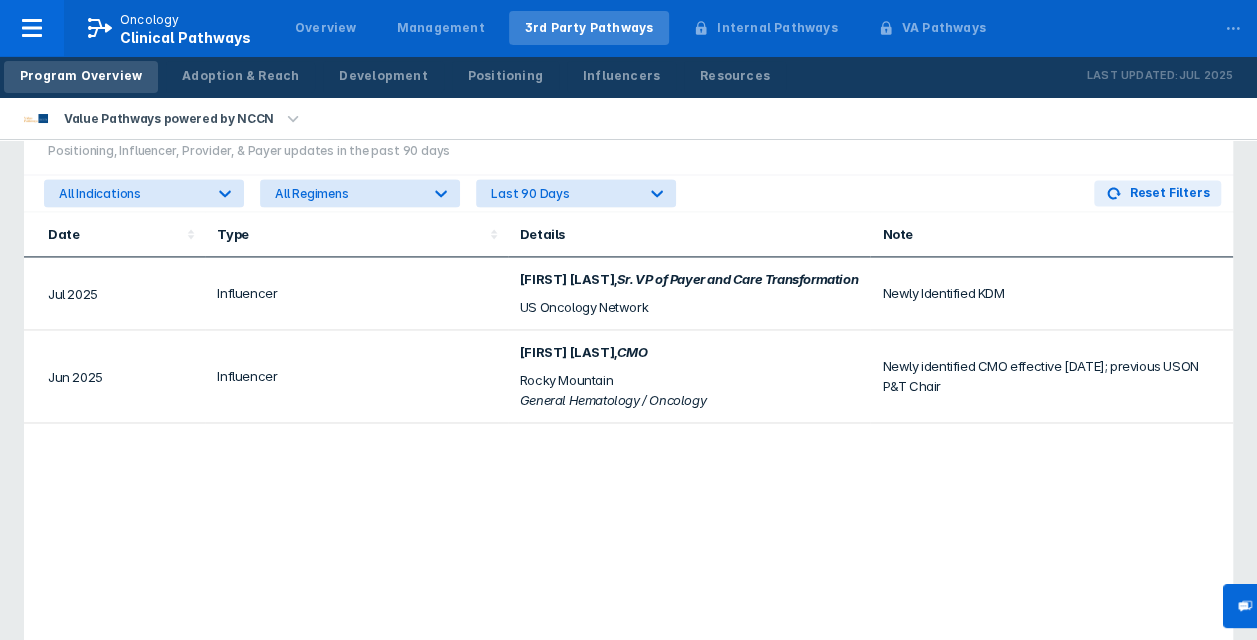 scroll, scrollTop: 1230, scrollLeft: 0, axis: vertical 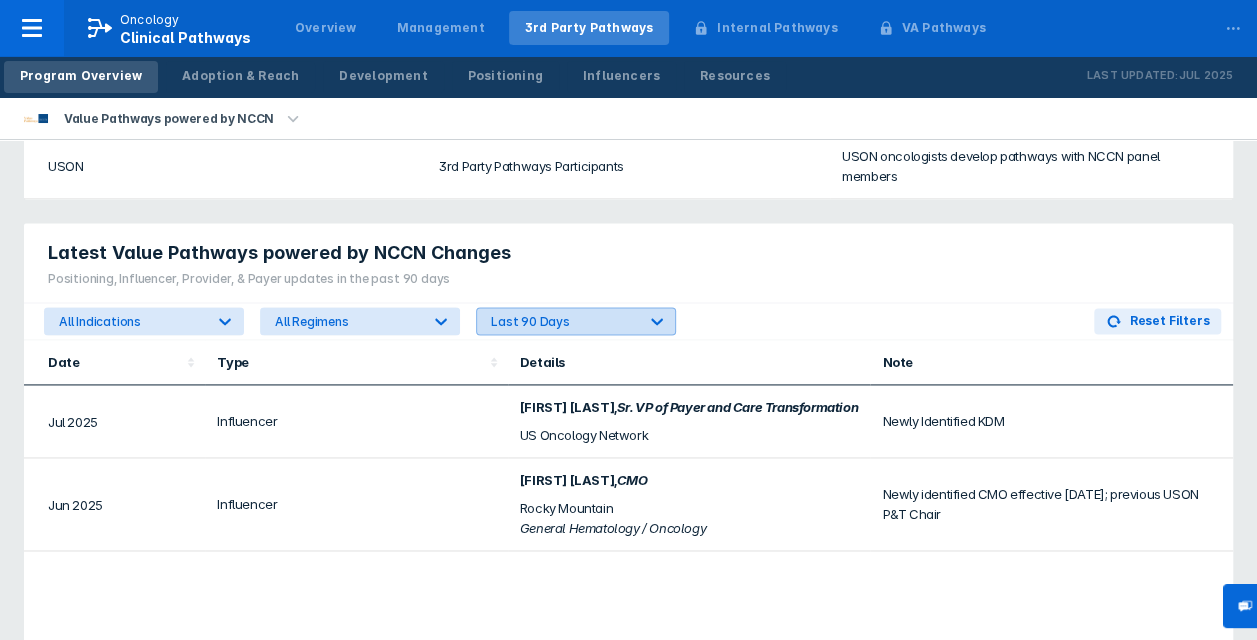 click on "Last 90 Days" at bounding box center [563, 321] 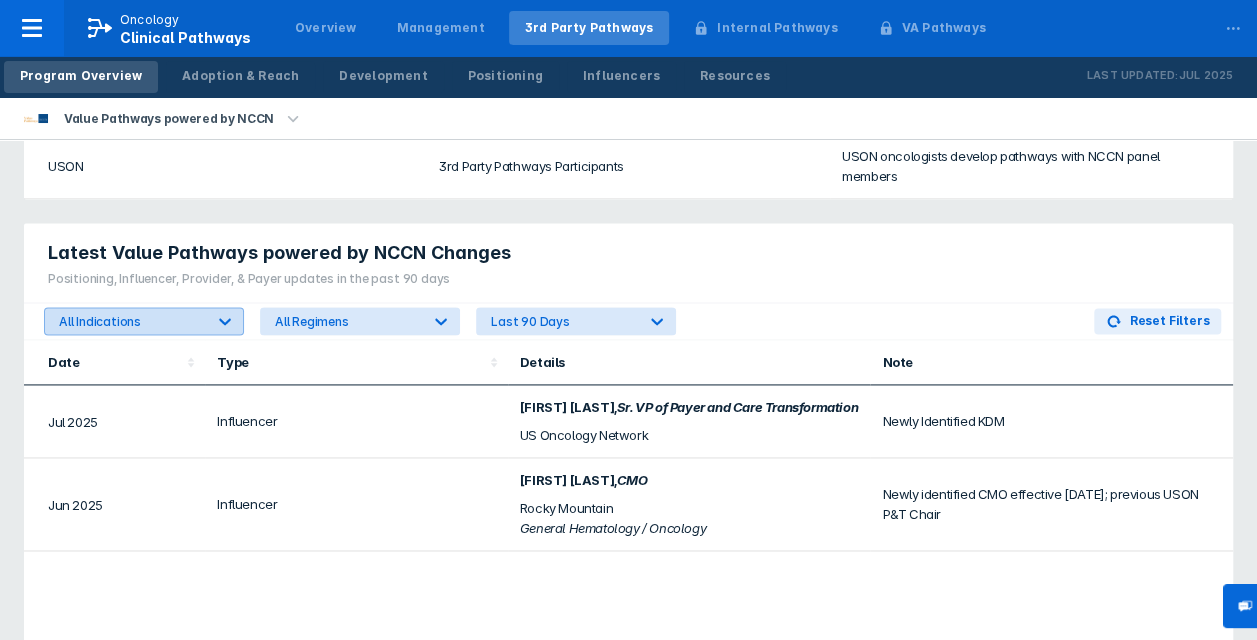 click on "All Indications" at bounding box center [125, 321] 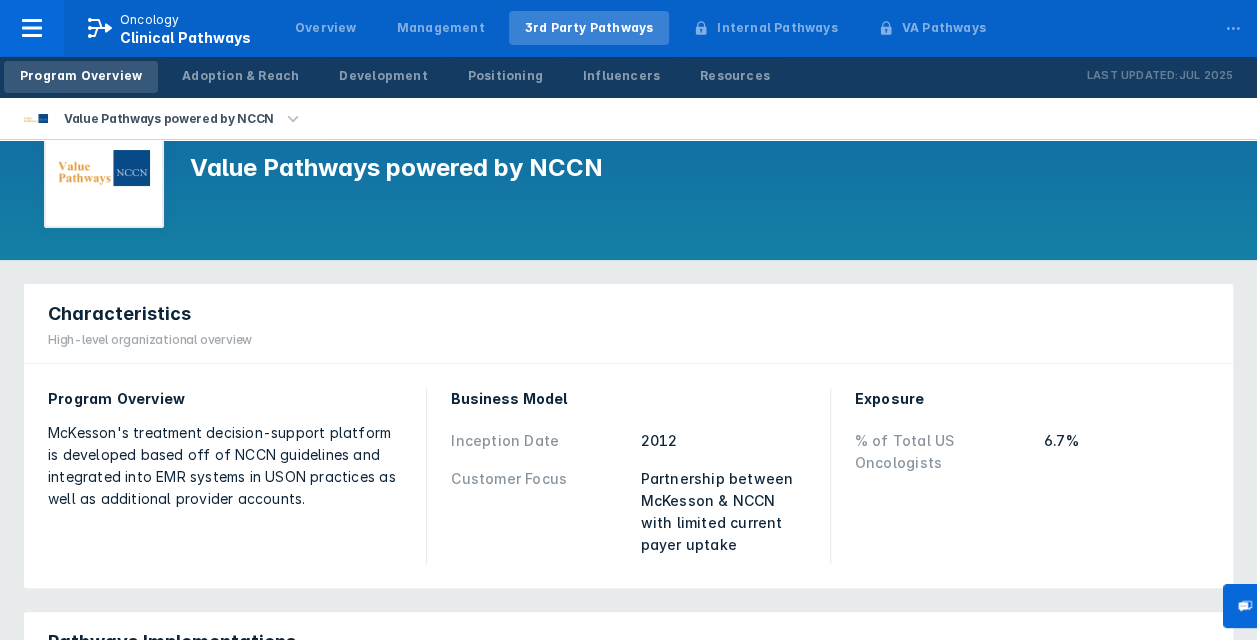 scroll, scrollTop: 0, scrollLeft: 0, axis: both 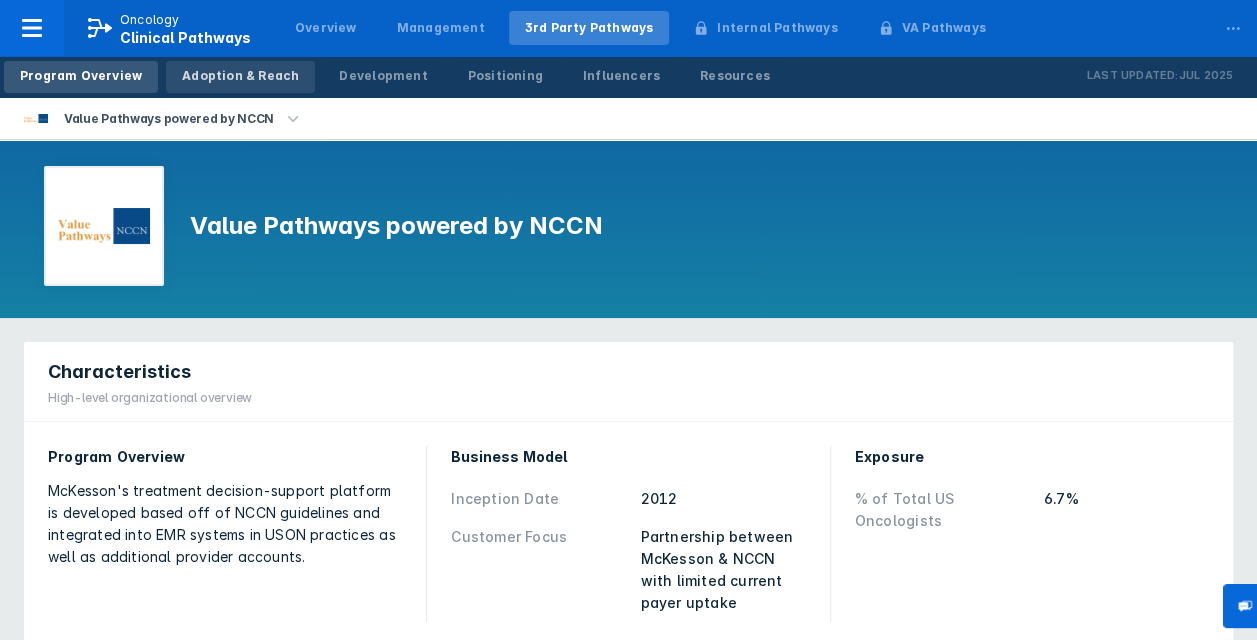 click on "Adoption & Reach" at bounding box center (240, 76) 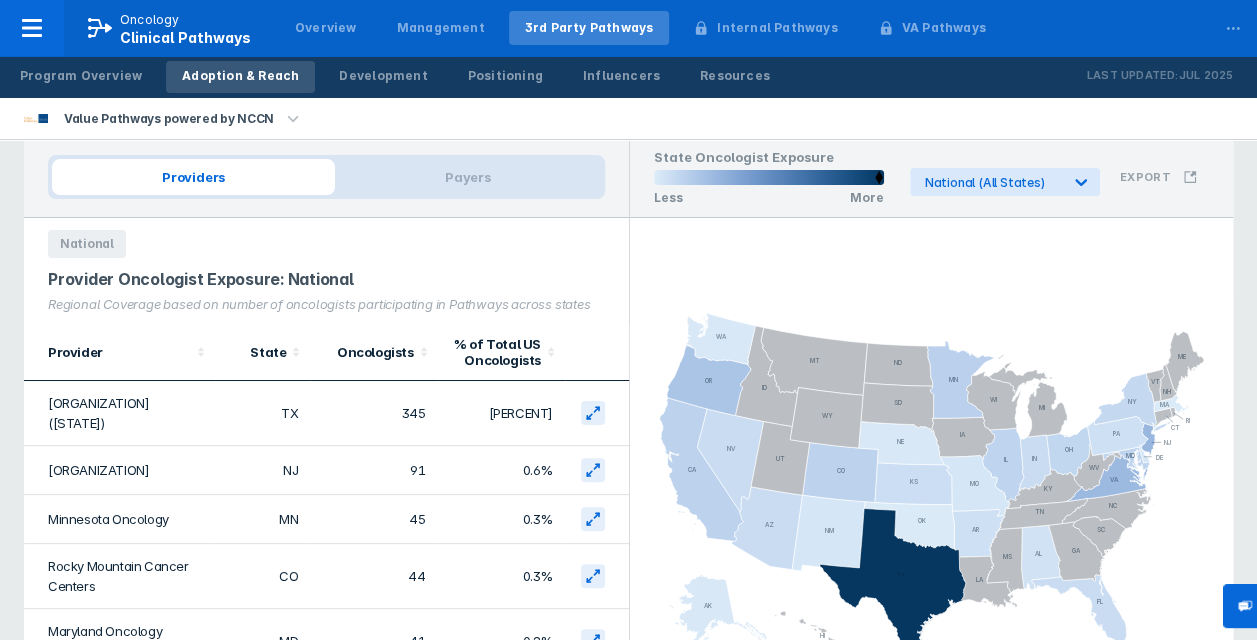 scroll, scrollTop: 0, scrollLeft: 0, axis: both 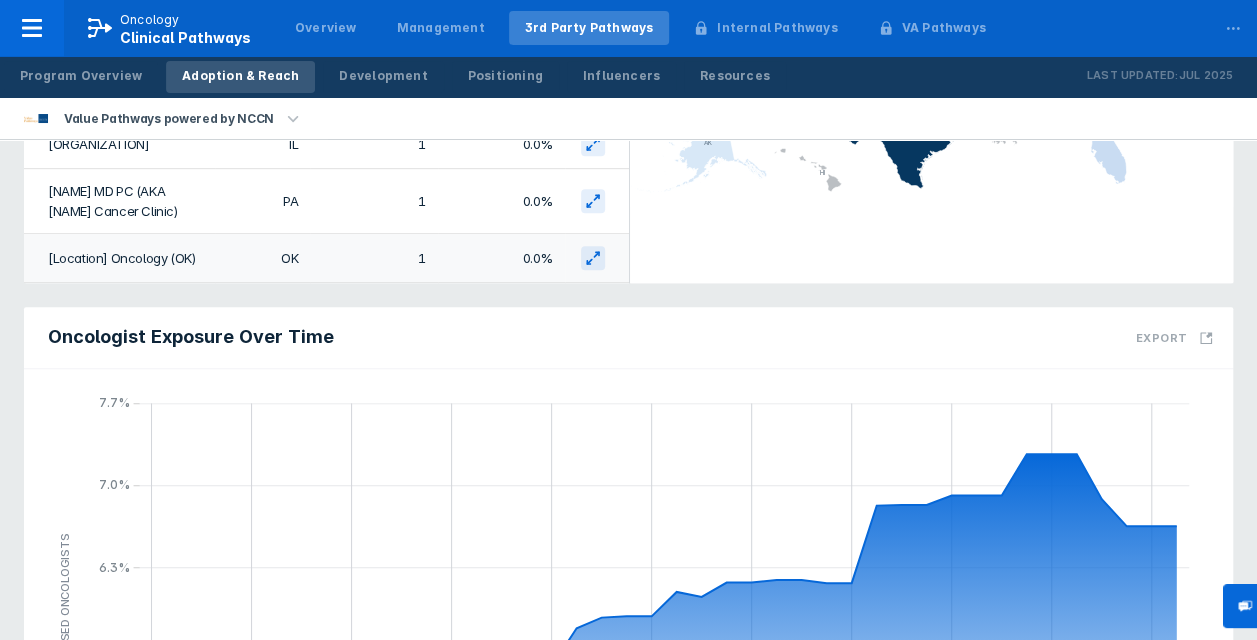 drag, startPoint x: 39, startPoint y: 307, endPoint x: 604, endPoint y: 276, distance: 565.8498 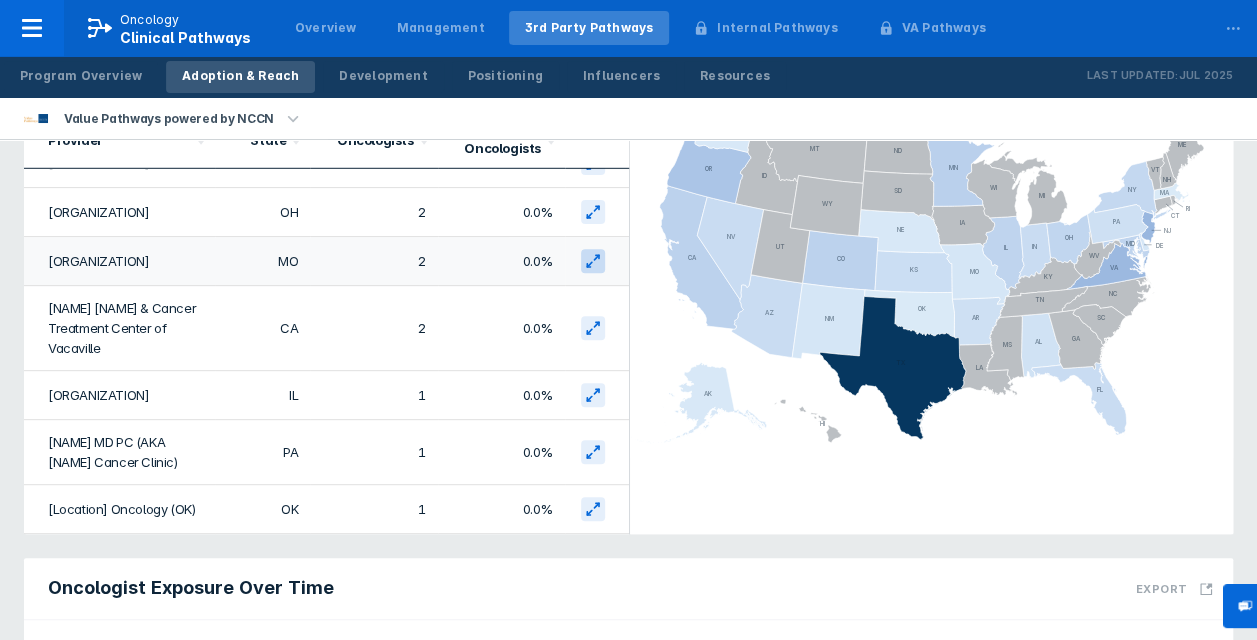 scroll, scrollTop: 190, scrollLeft: 0, axis: vertical 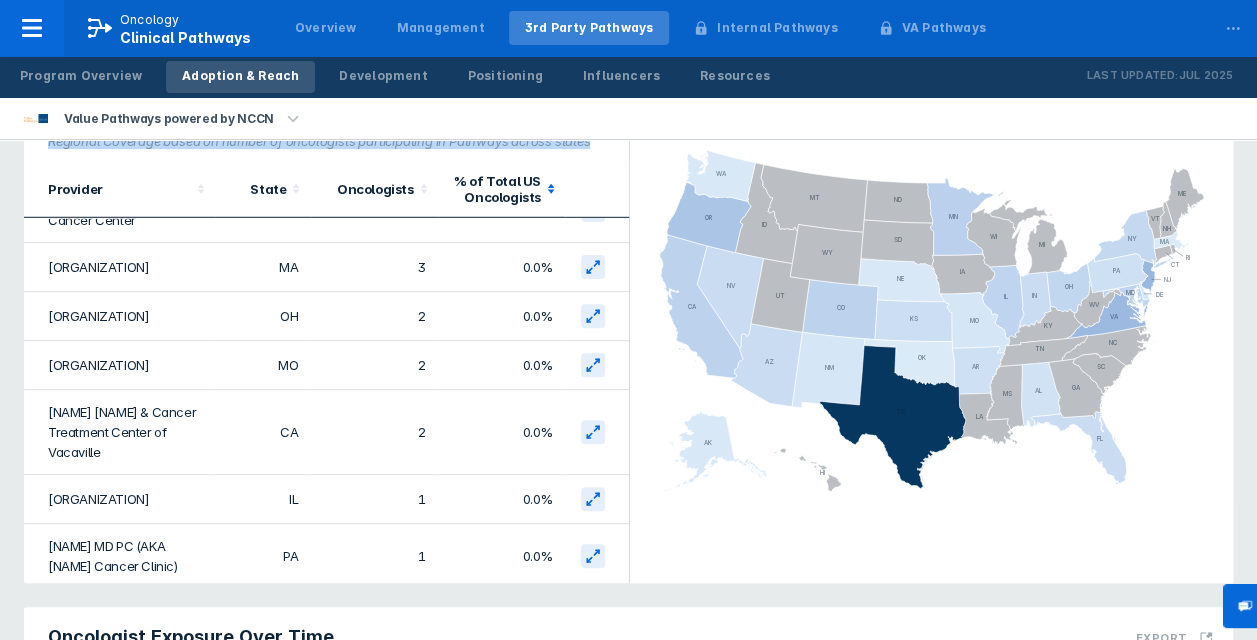 copy on "Provider Oncologist Exposure: National Regional Coverage based on number of oncologists participating in Pathways across states" 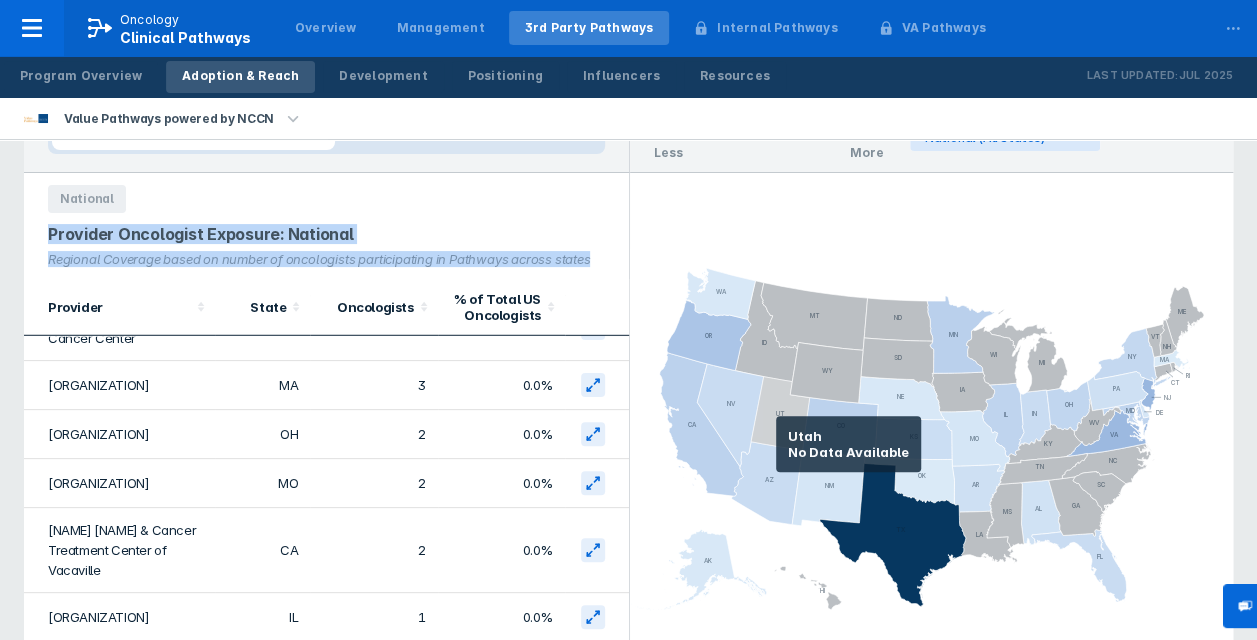 scroll, scrollTop: 0, scrollLeft: 0, axis: both 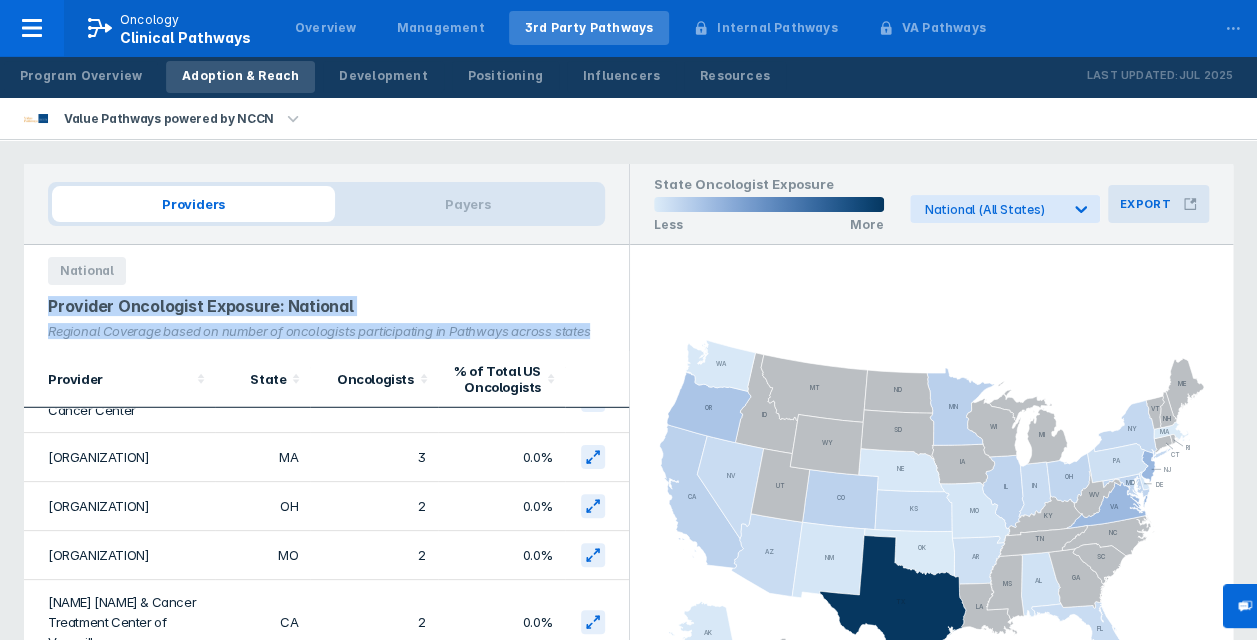 click on "Export" at bounding box center (1145, 204) 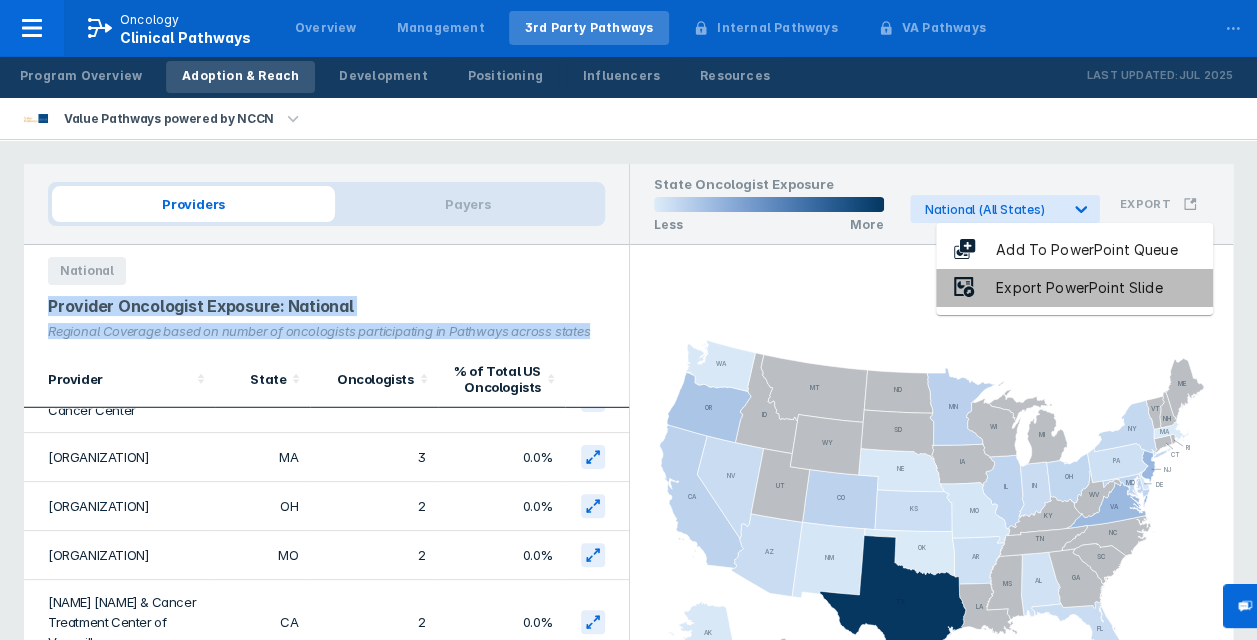 click on "Export PowerPoint Slide" at bounding box center [1074, 288] 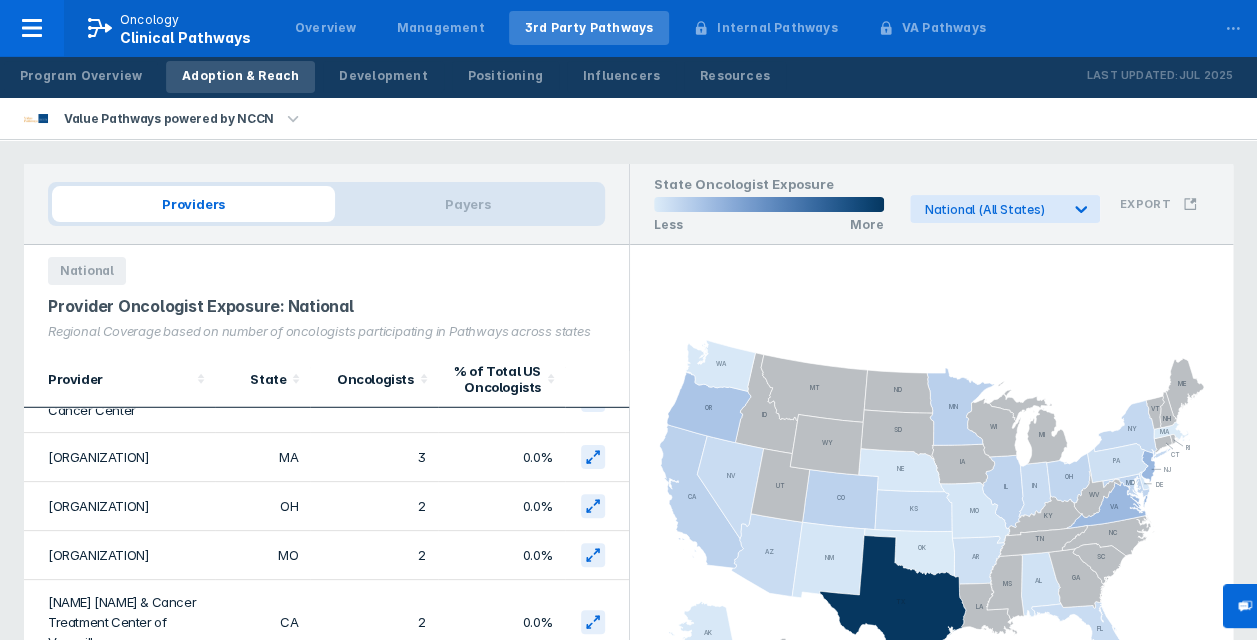 click on "Oncology Clinical Pathways Overview Management 3rd Party Pathways Internal Pathways VA Pathways Powerpoint 0 ..." at bounding box center [628, 28] 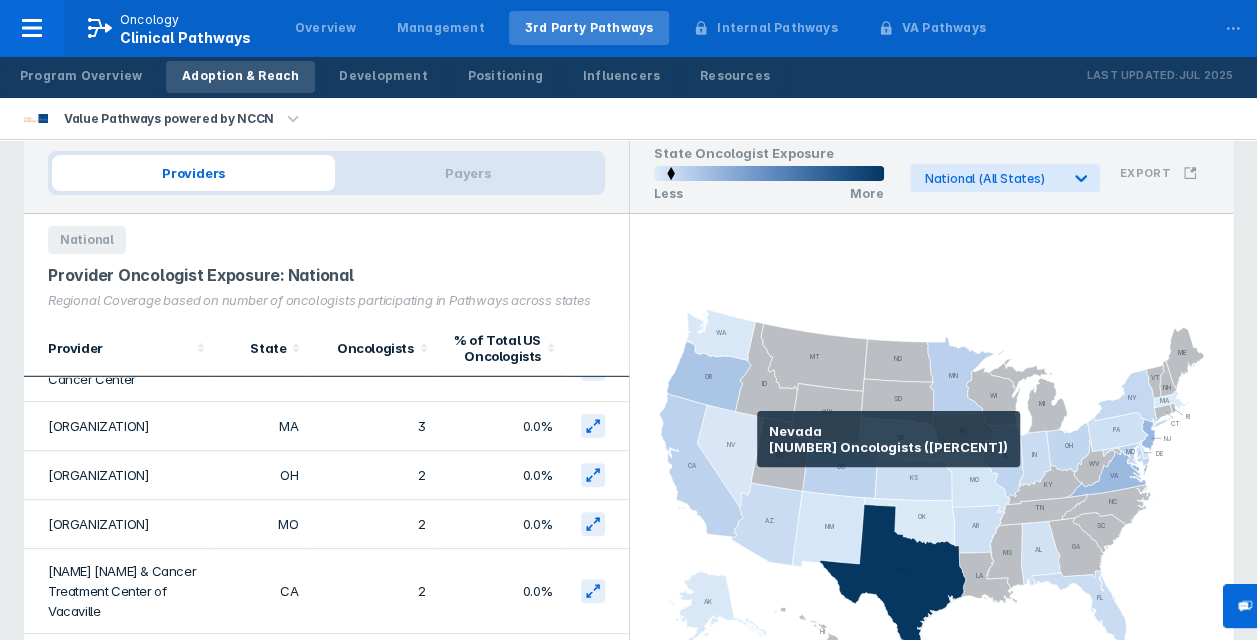 scroll, scrollTop: 0, scrollLeft: 0, axis: both 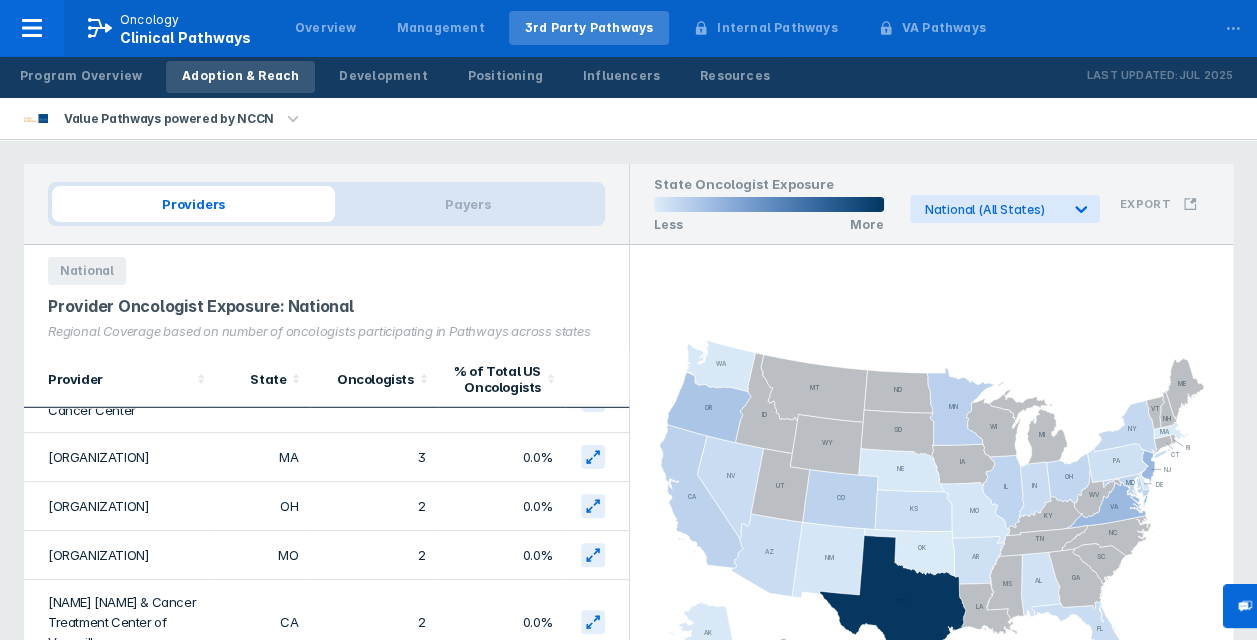 click 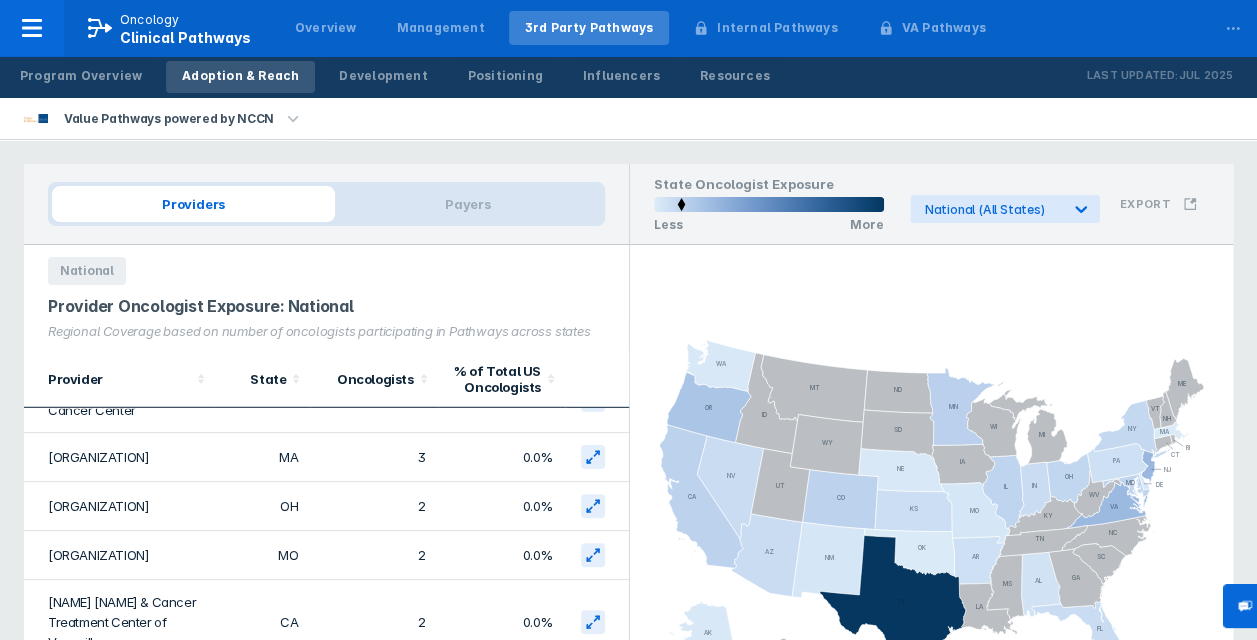 scroll, scrollTop: 2975, scrollLeft: 0, axis: vertical 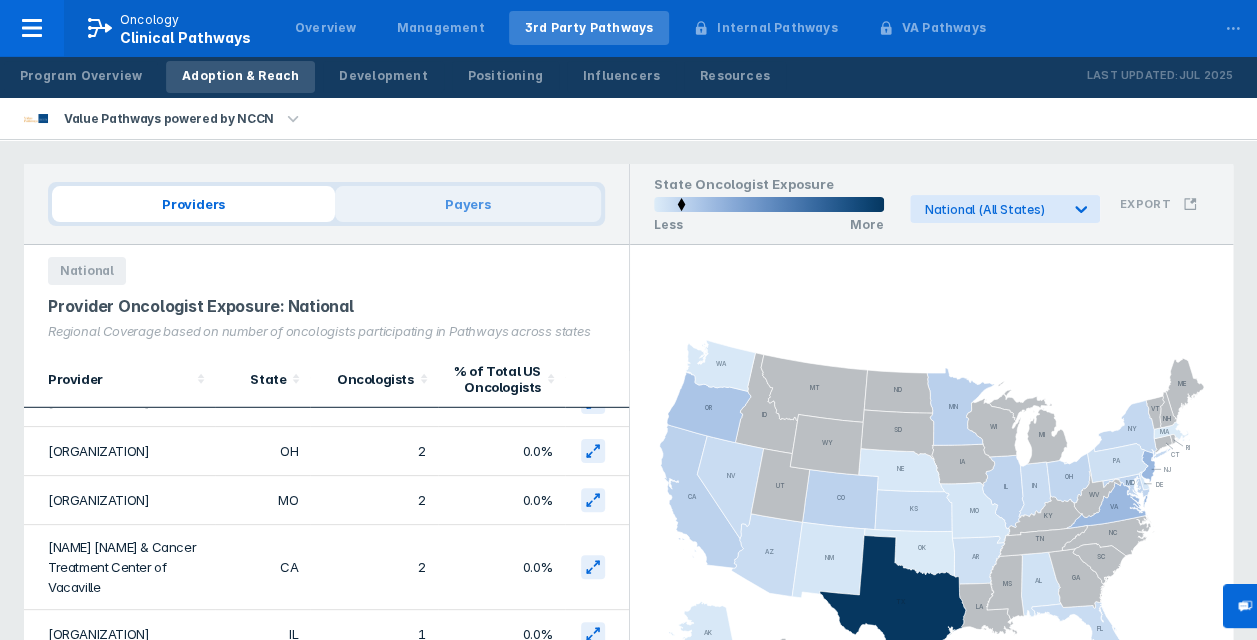 click on "Payers" at bounding box center [468, 204] 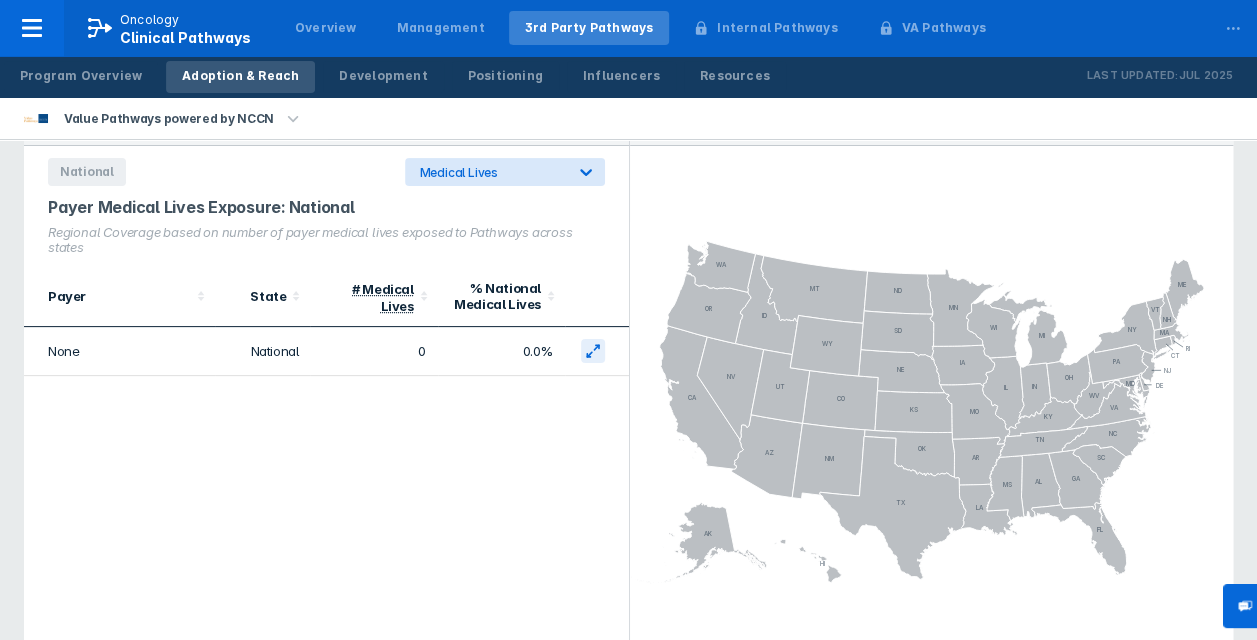 scroll, scrollTop: 0, scrollLeft: 0, axis: both 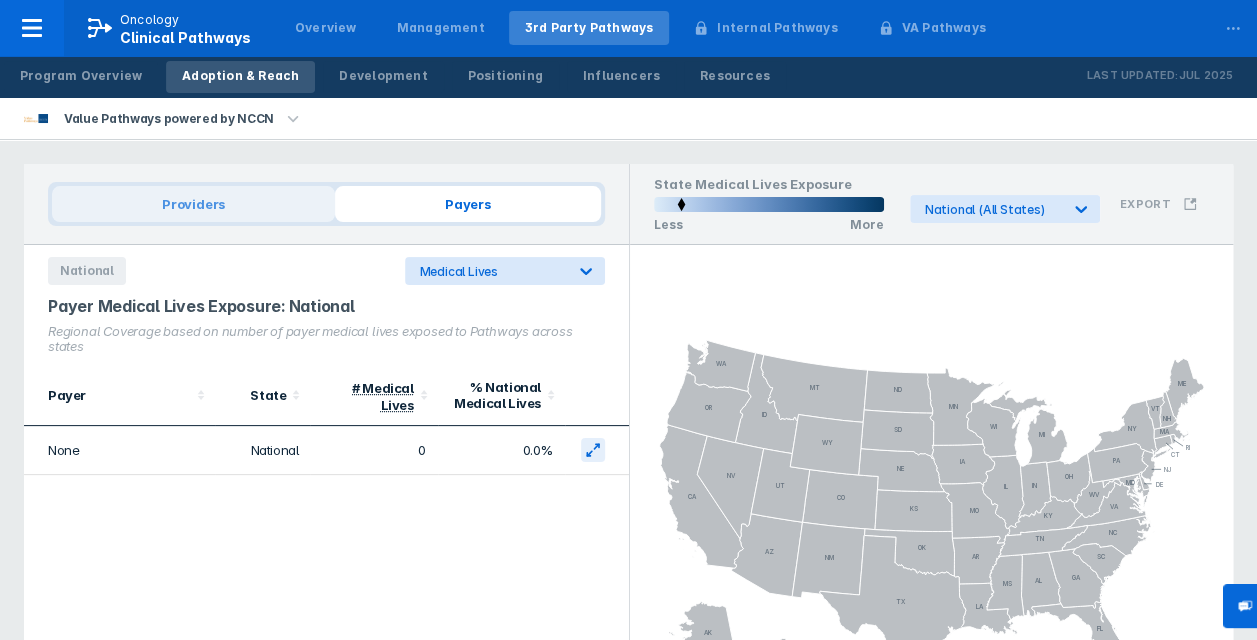 click on "Providers" at bounding box center (193, 204) 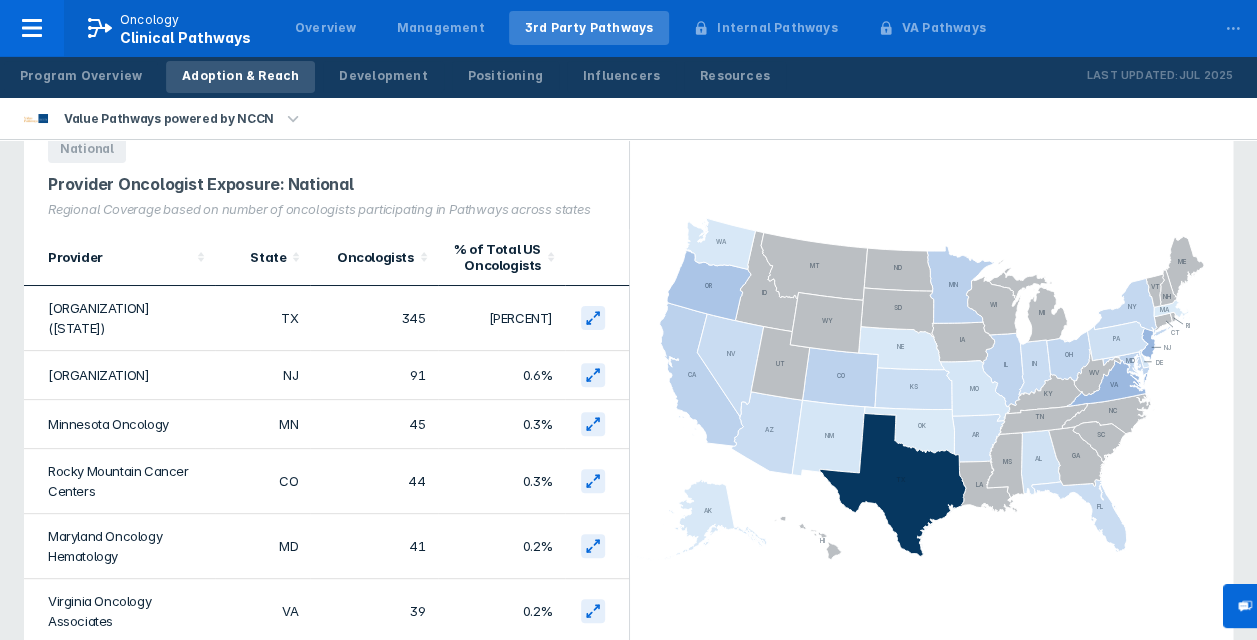 scroll, scrollTop: 0, scrollLeft: 0, axis: both 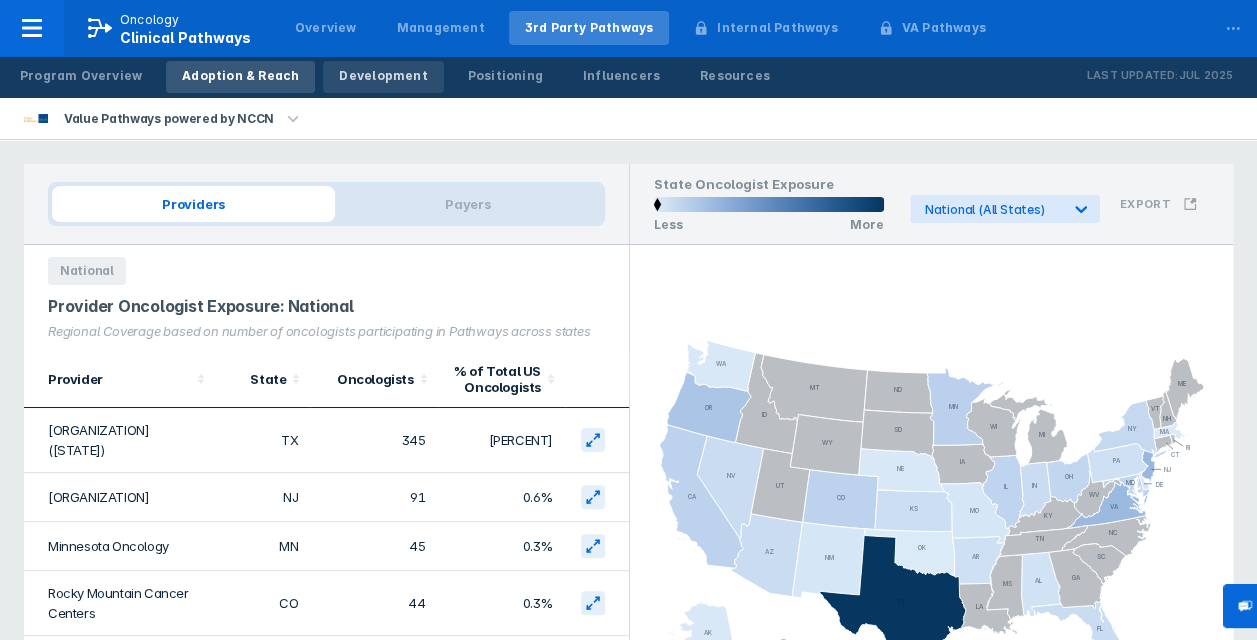 click on "Development" at bounding box center [383, 76] 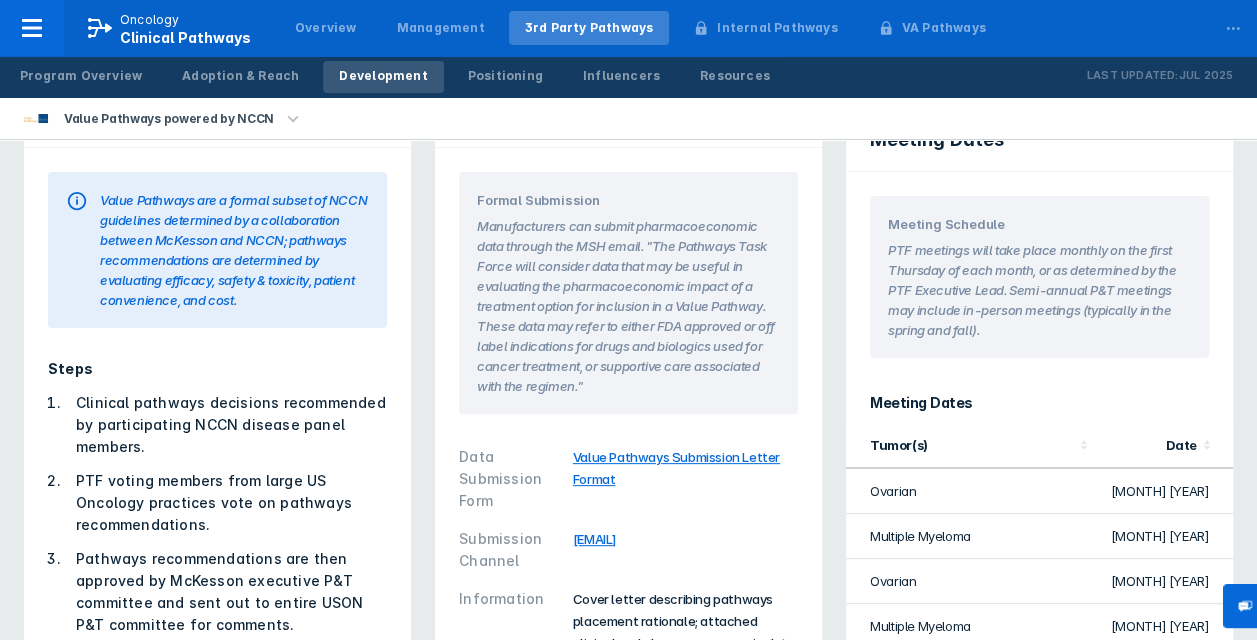 scroll, scrollTop: 0, scrollLeft: 0, axis: both 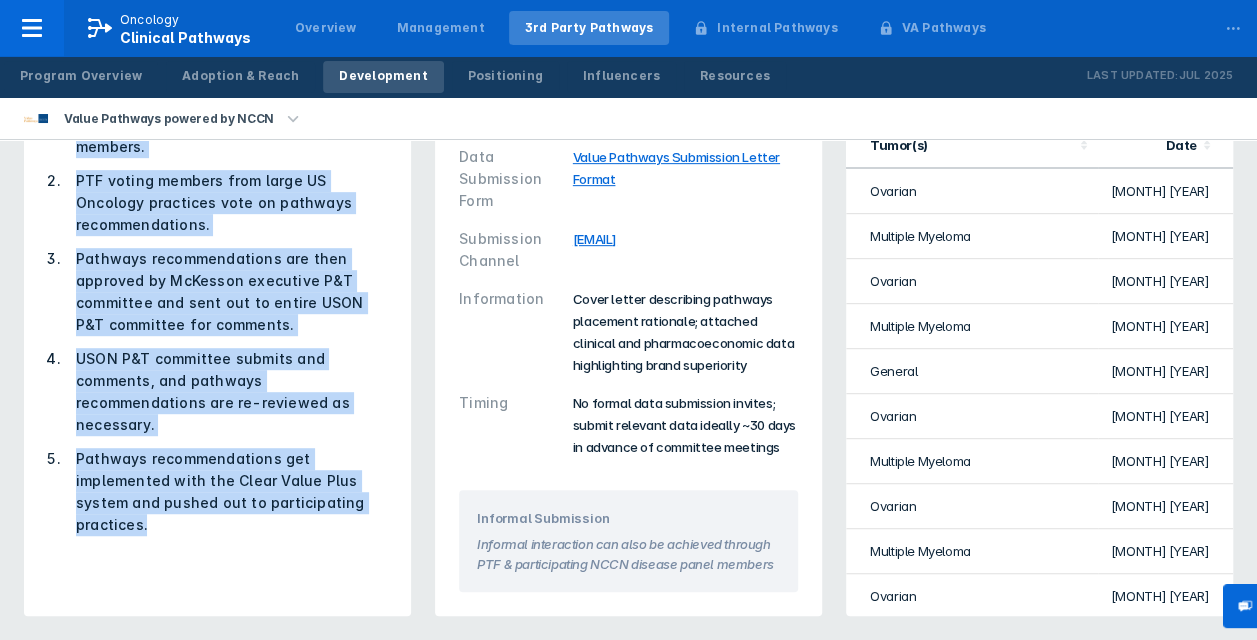 drag, startPoint x: 44, startPoint y: 190, endPoint x: 182, endPoint y: 503, distance: 342.07162 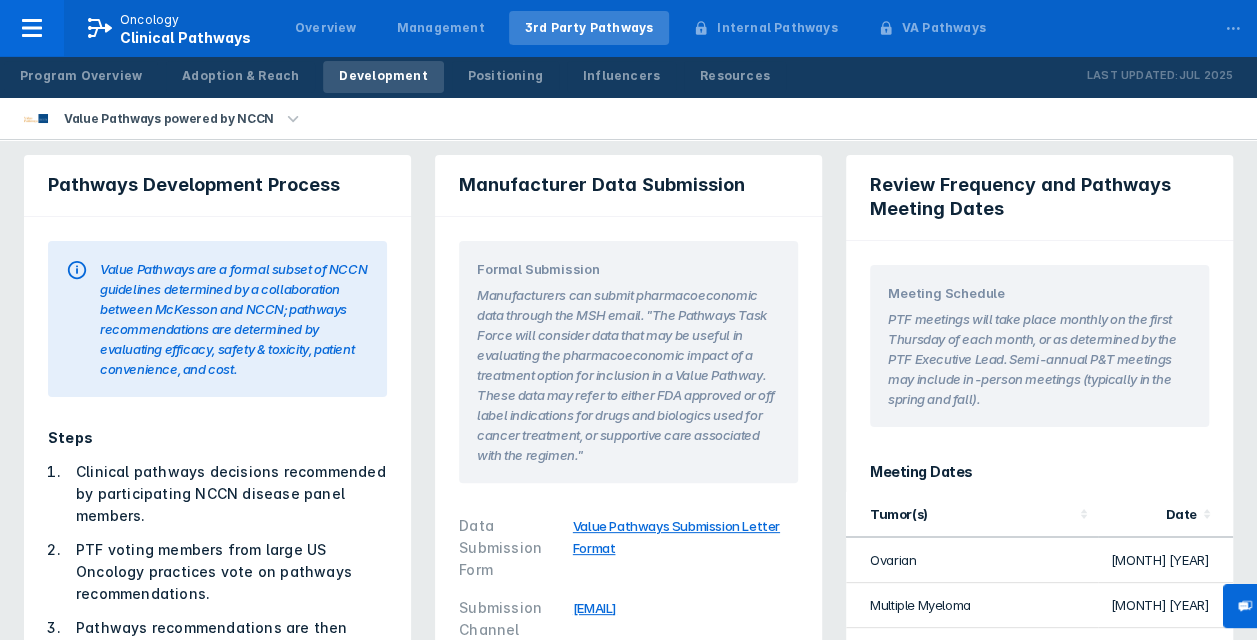 scroll, scrollTop: 0, scrollLeft: 0, axis: both 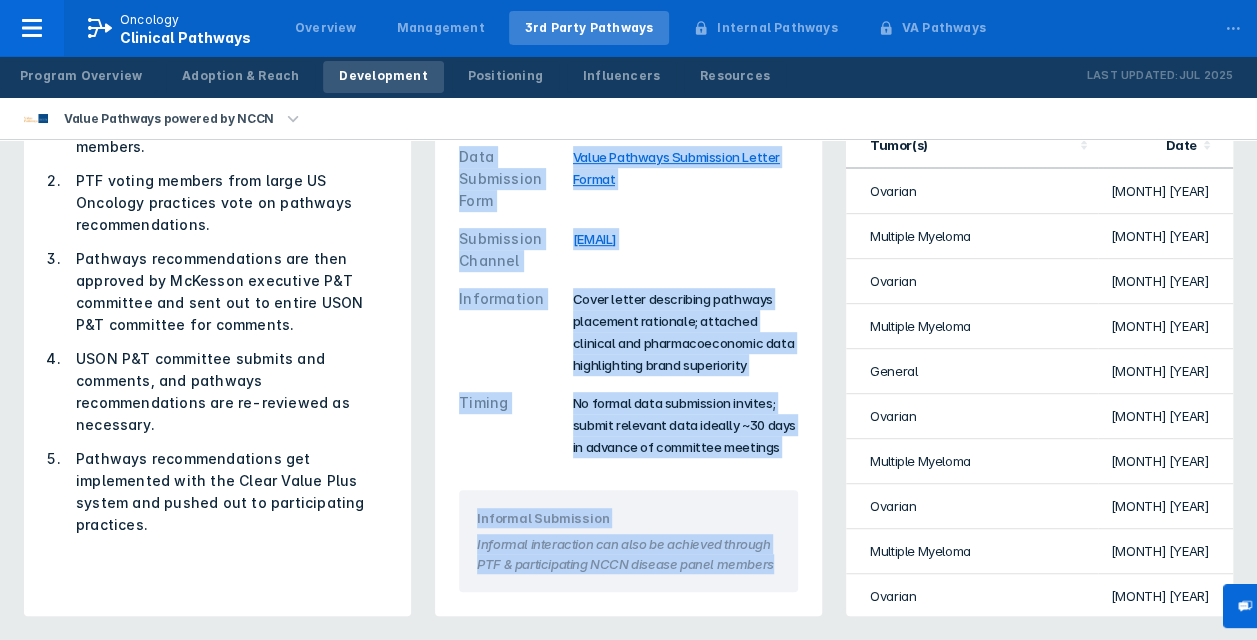 drag, startPoint x: 461, startPoint y: 191, endPoint x: 795, endPoint y: 562, distance: 499.19635 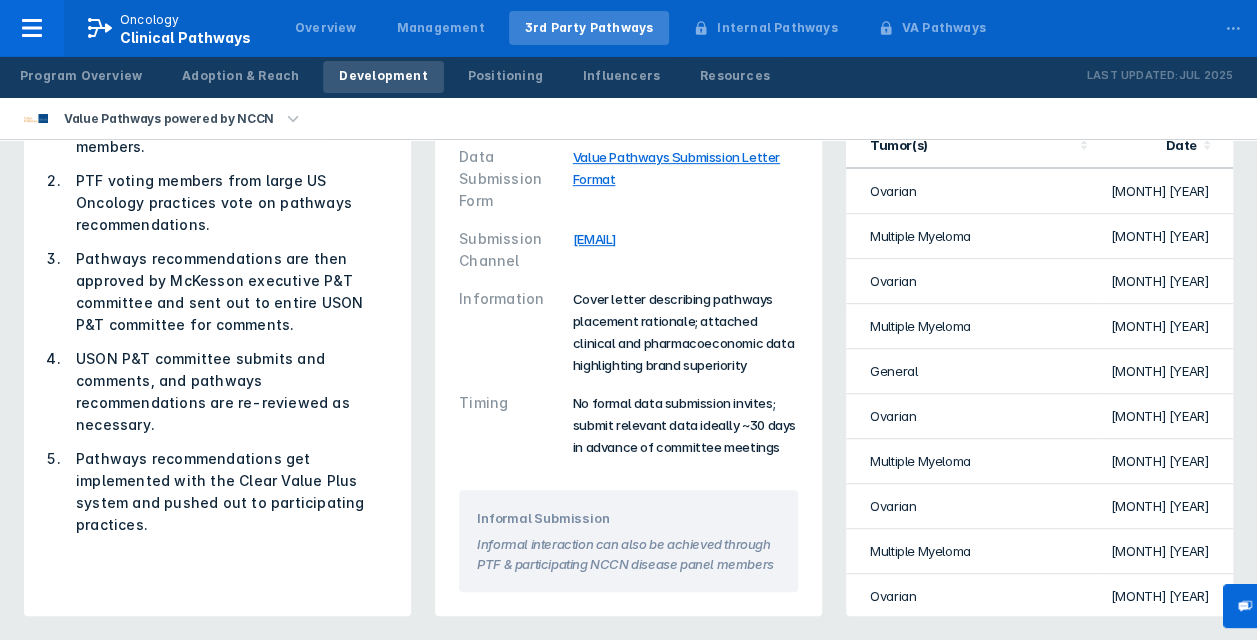 click on "Pathways Development Process Value Pathways are a formal subset of NCCN guidelines determined by a collaboration between McKesson and NCCN; pathways recommendations are determined by evaluating efficacy, safety & toxicity, patient convenience, and cost. Steps Clinical pathways decisions recommended by participating NCCN disease panel members. PTF voting members from large US Oncology practices vote on pathways recommendations. Pathways recommendations are then approved by McKesson executive P&T committee and sent out to entire USON P&T committee for comments. USON P&T committee submits and comments, and pathways recommendations are re-reviewed as necessary. Pathways recommendations get implemented with the Clear Value Plus system and pushed out to participating practices." at bounding box center [217, 201] 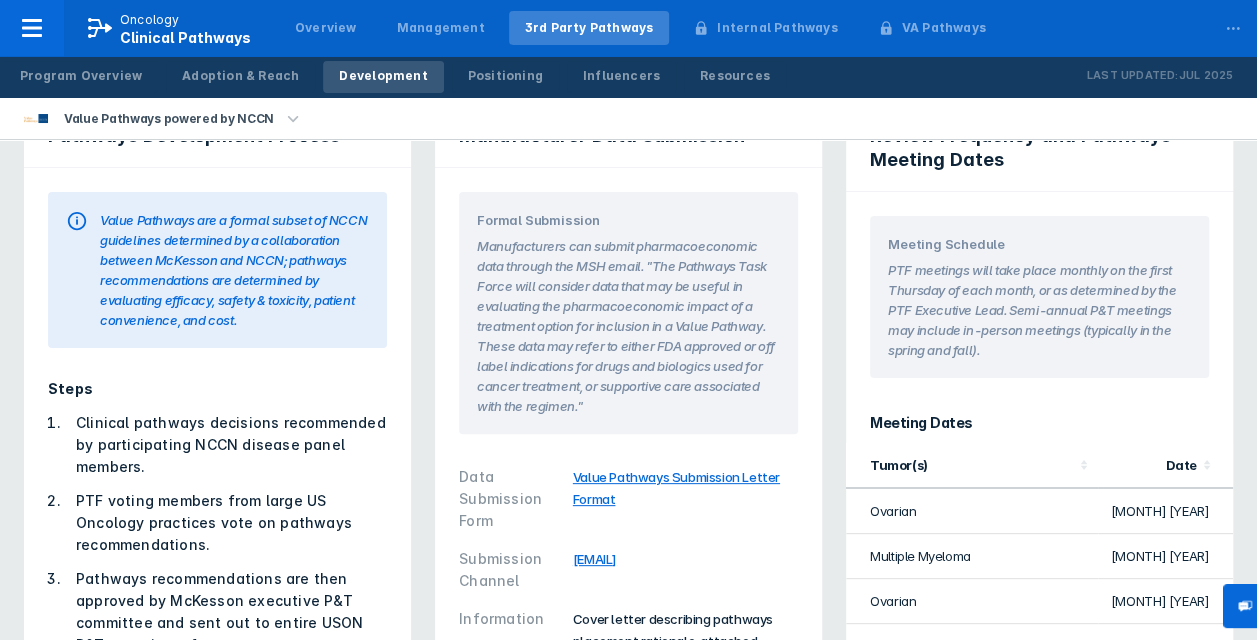 scroll, scrollTop: 0, scrollLeft: 0, axis: both 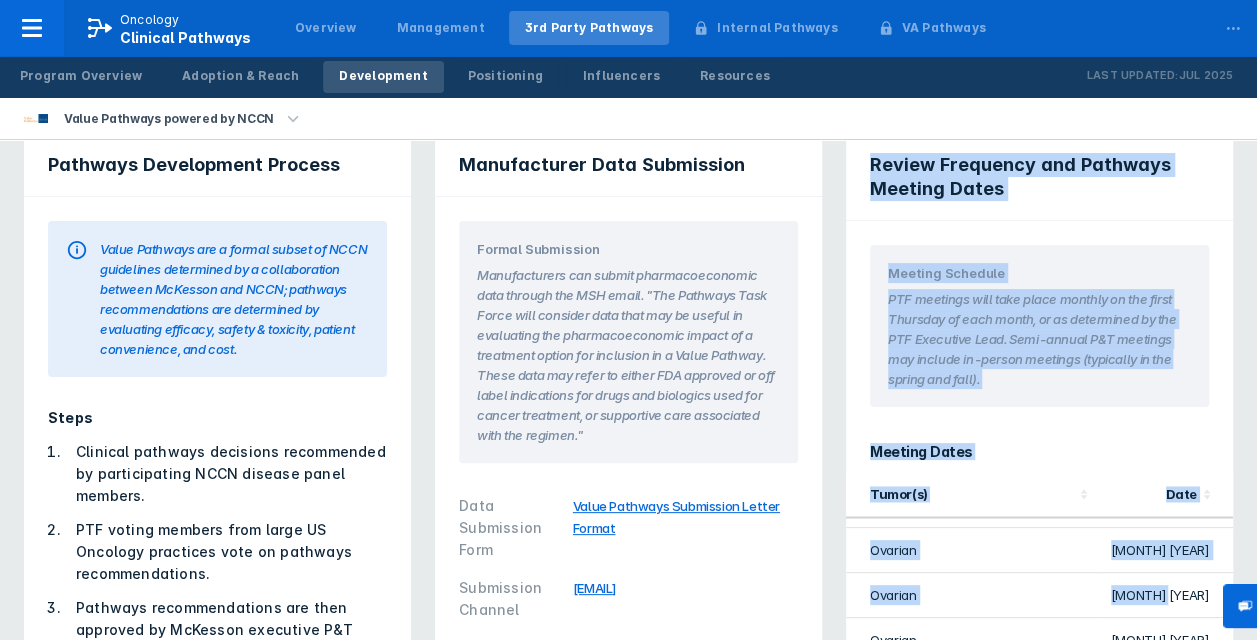 drag, startPoint x: 863, startPoint y: 188, endPoint x: 1204, endPoint y: 562, distance: 506.11954 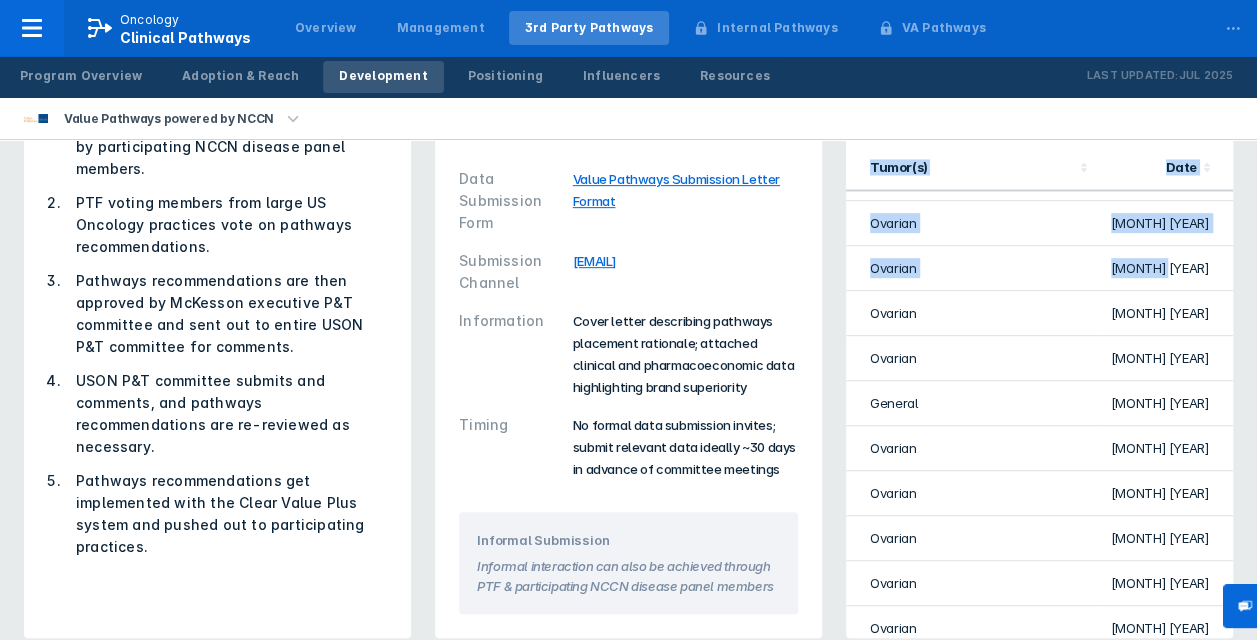 scroll, scrollTop: 378, scrollLeft: 0, axis: vertical 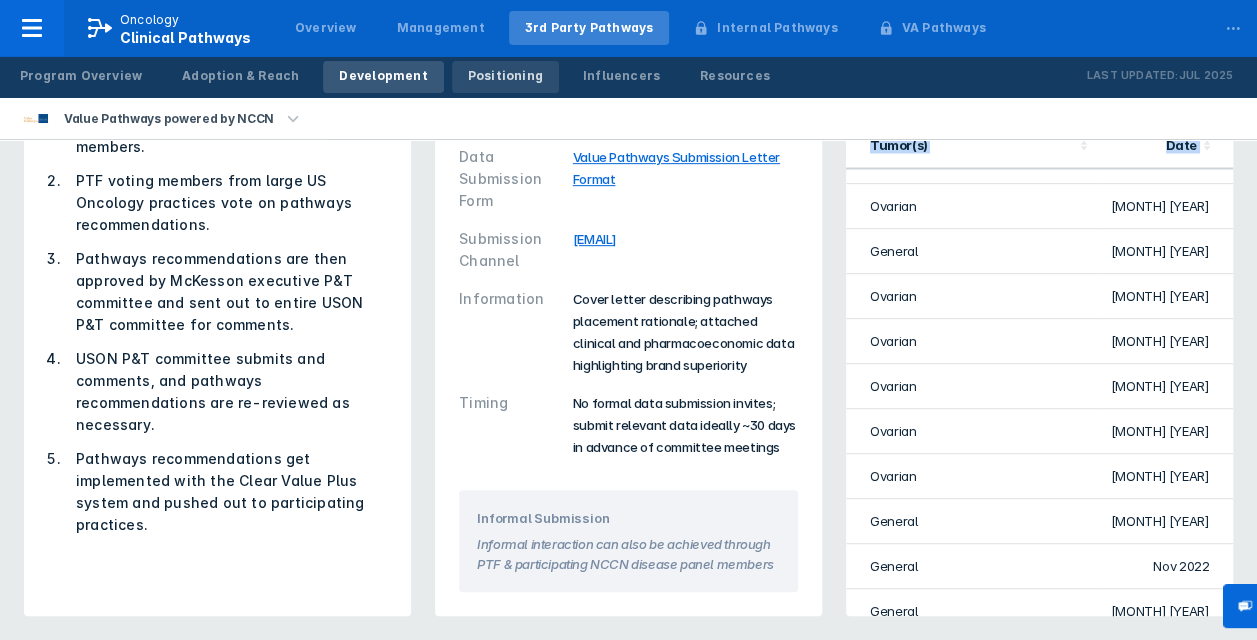 click on "Positioning" at bounding box center (505, 76) 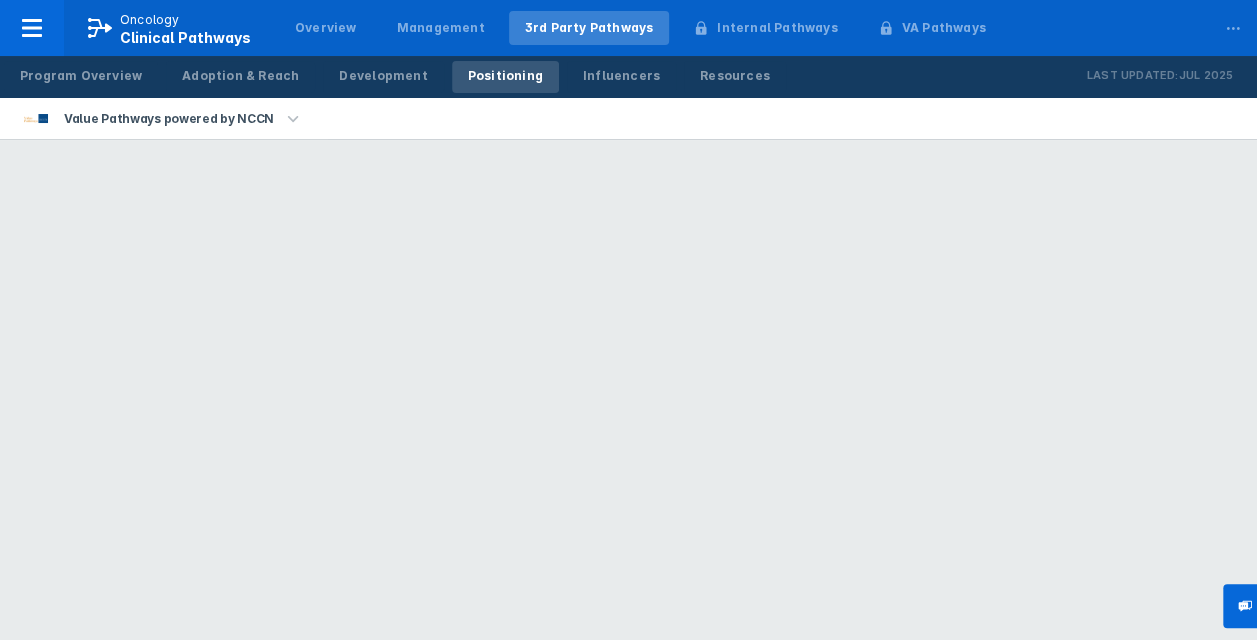 scroll, scrollTop: 0, scrollLeft: 0, axis: both 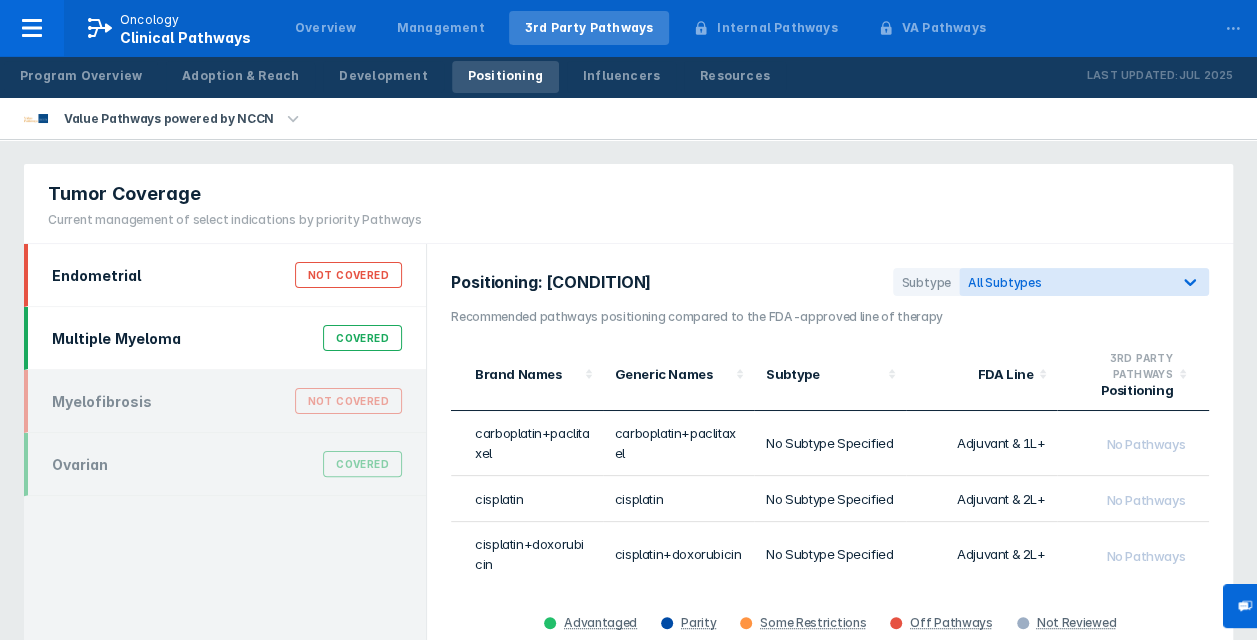 click on "Multiple Myeloma Covered" at bounding box center (227, 338) 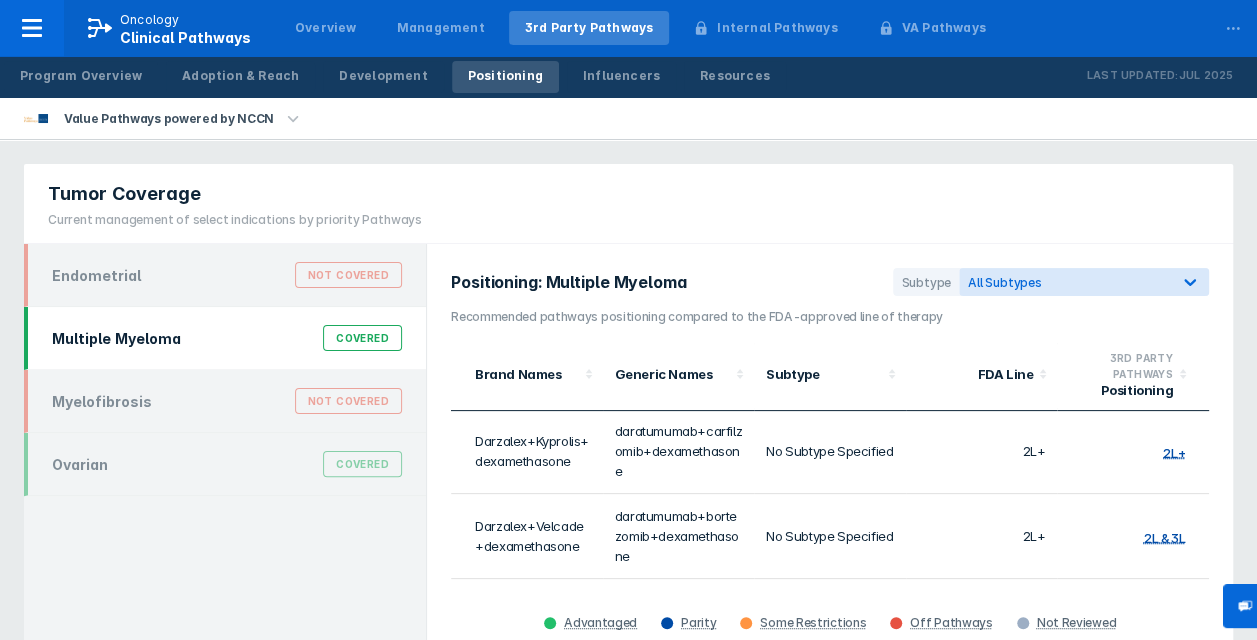 scroll, scrollTop: 300, scrollLeft: 0, axis: vertical 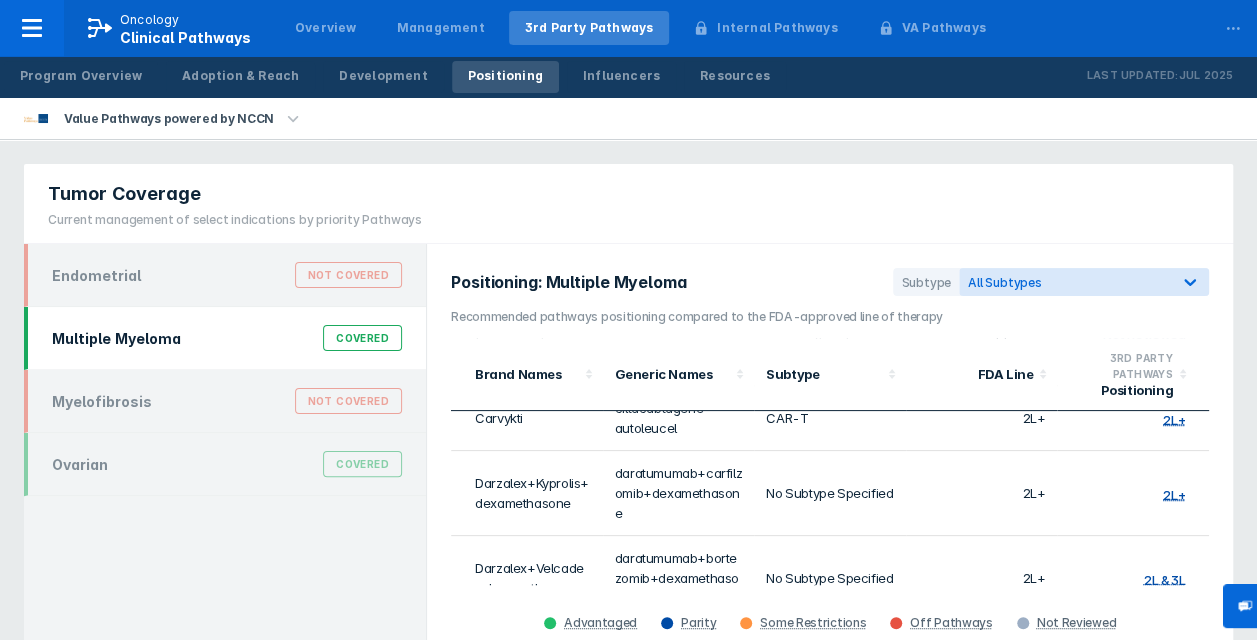 click on "2L+" at bounding box center (1133, 493) 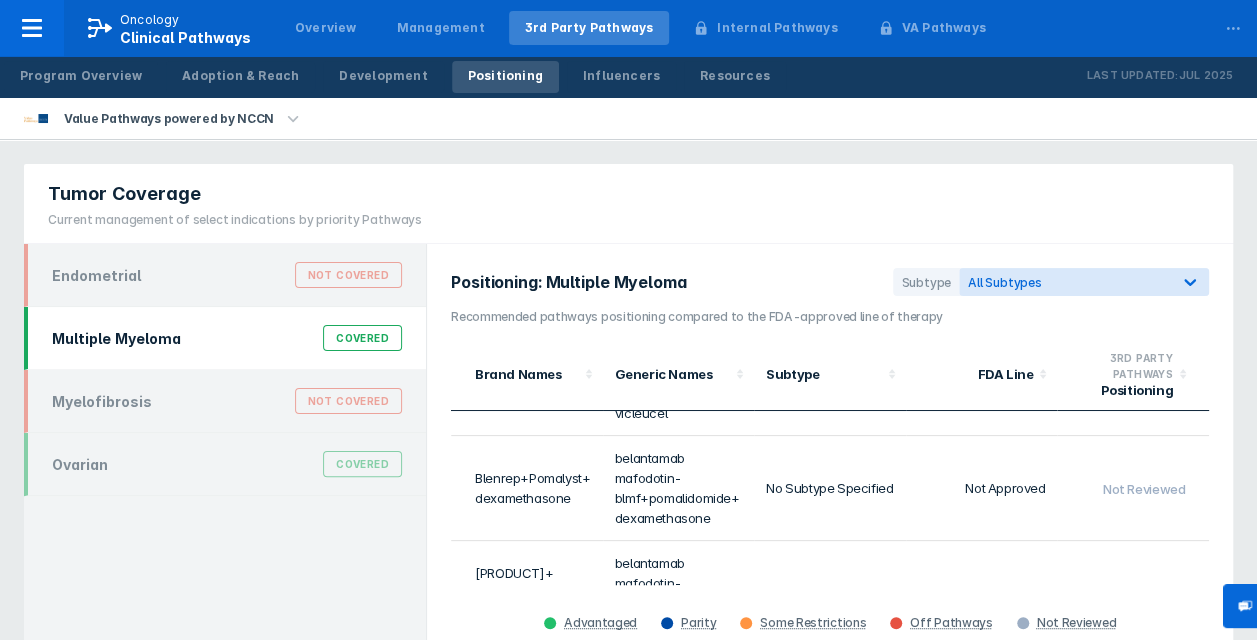 scroll, scrollTop: 0, scrollLeft: 0, axis: both 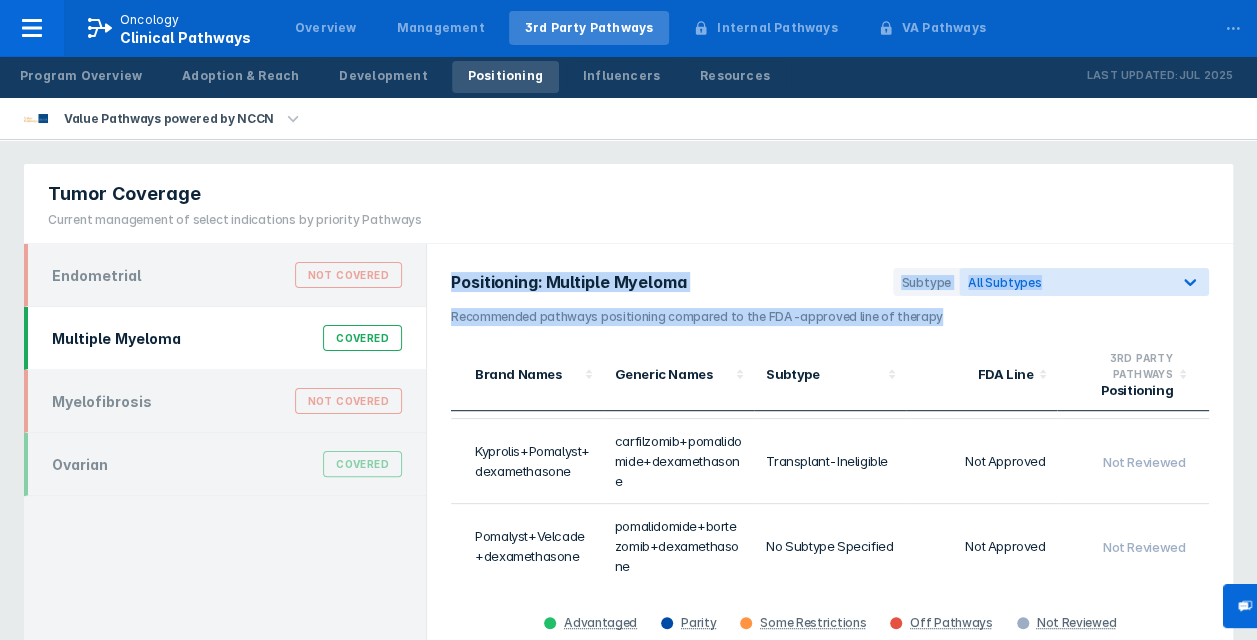 drag, startPoint x: 444, startPoint y: 275, endPoint x: 1222, endPoint y: 521, distance: 815.9657 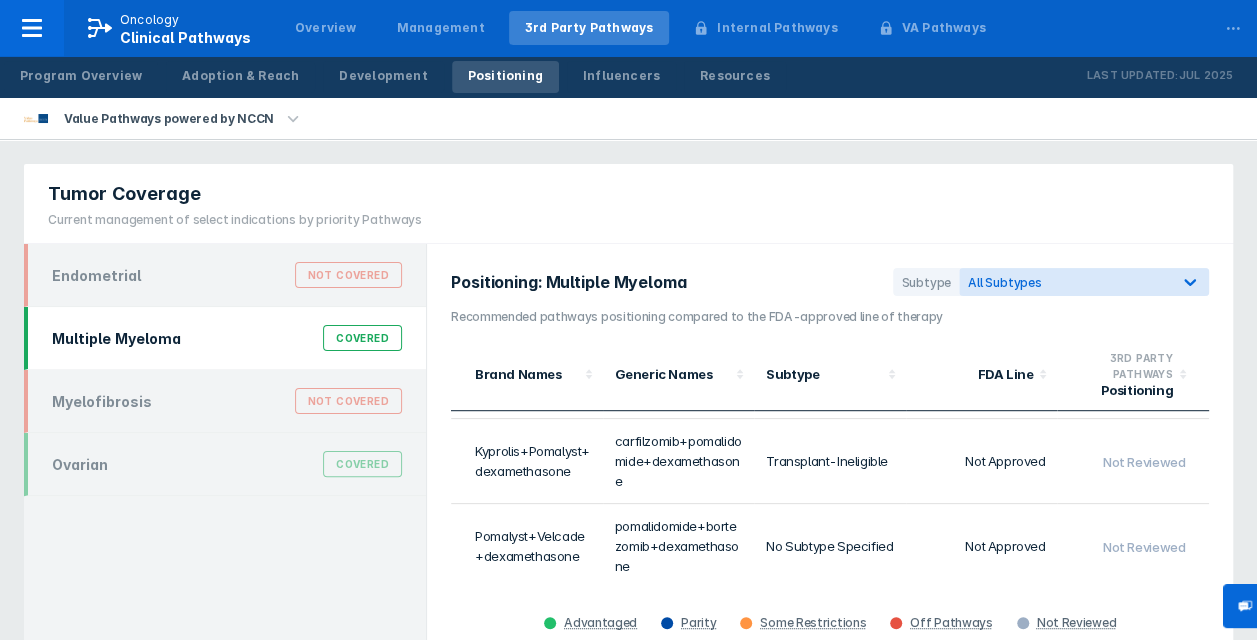 click on "Tumor Coverage Current management of select indications by priority Pathways" at bounding box center [628, 204] 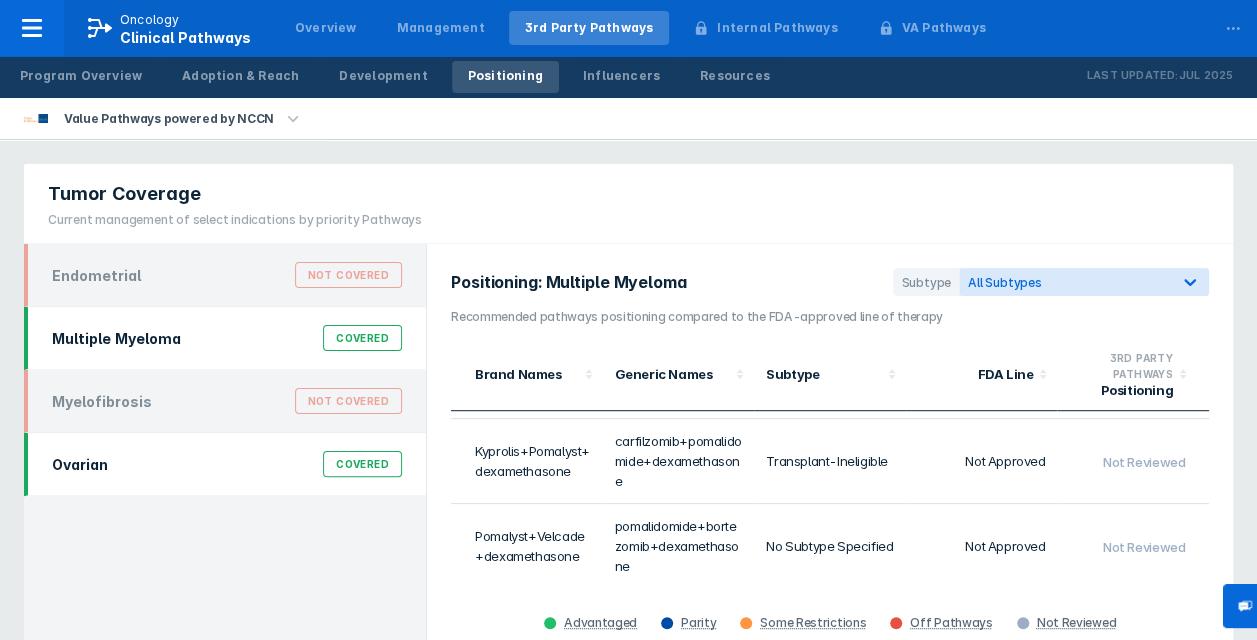 click on "Ovarian Covered" at bounding box center [225, 464] 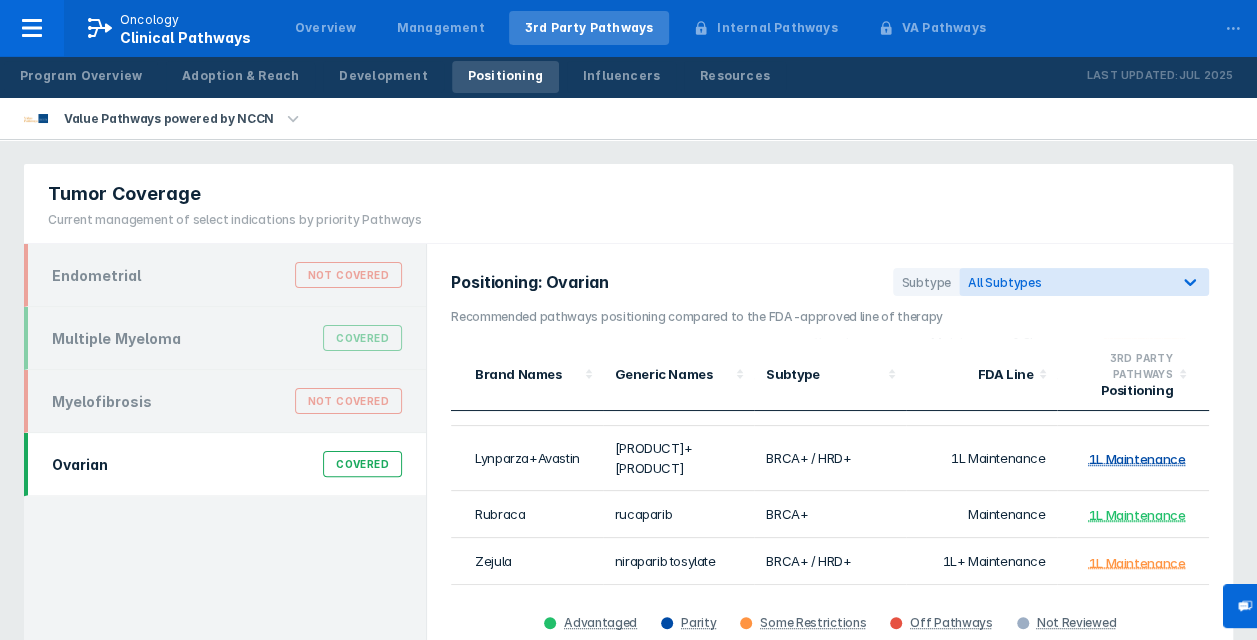 scroll, scrollTop: 140, scrollLeft: 0, axis: vertical 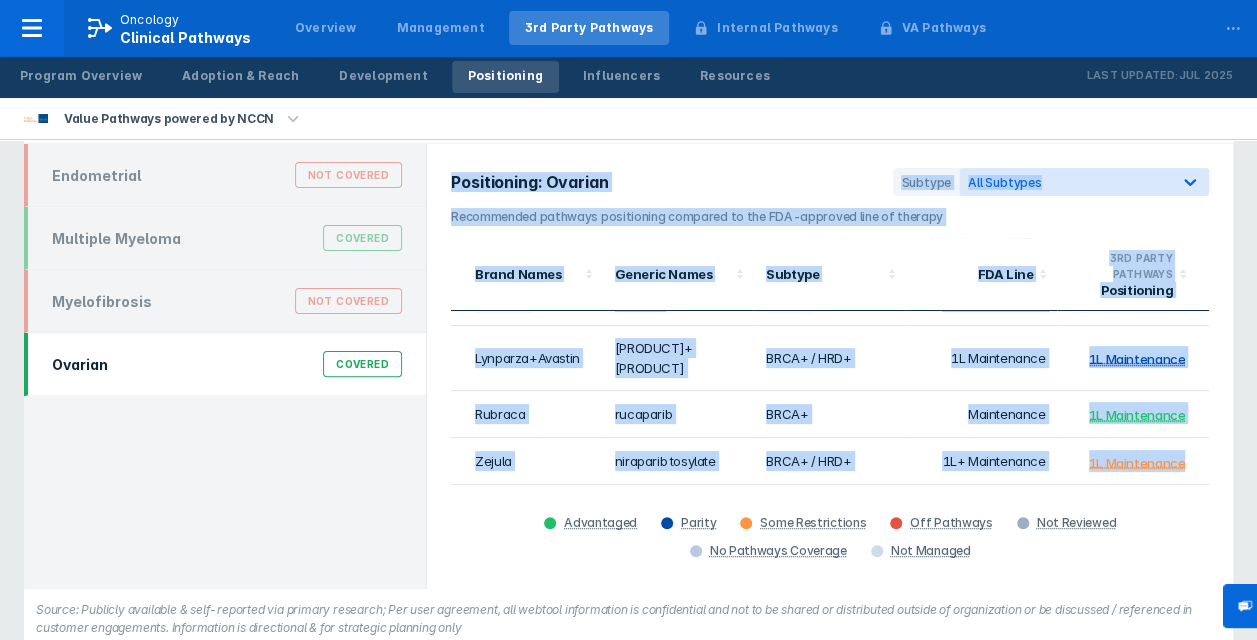 drag, startPoint x: 448, startPoint y: 180, endPoint x: 1192, endPoint y: 464, distance: 796.36176 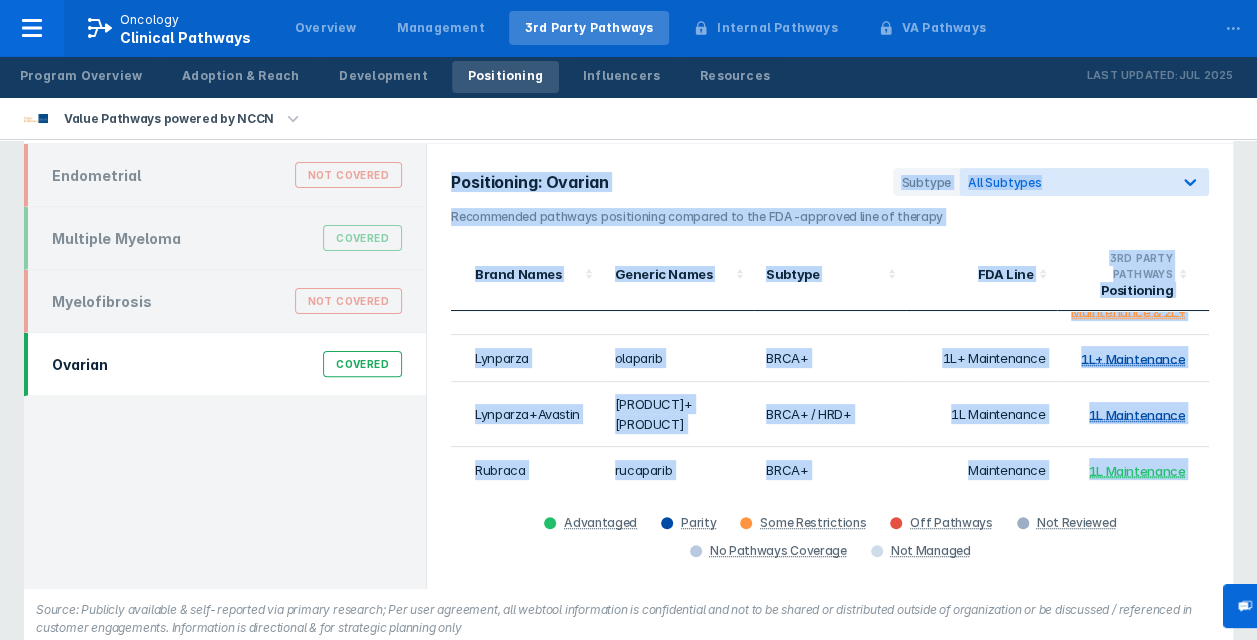 scroll, scrollTop: 0, scrollLeft: 0, axis: both 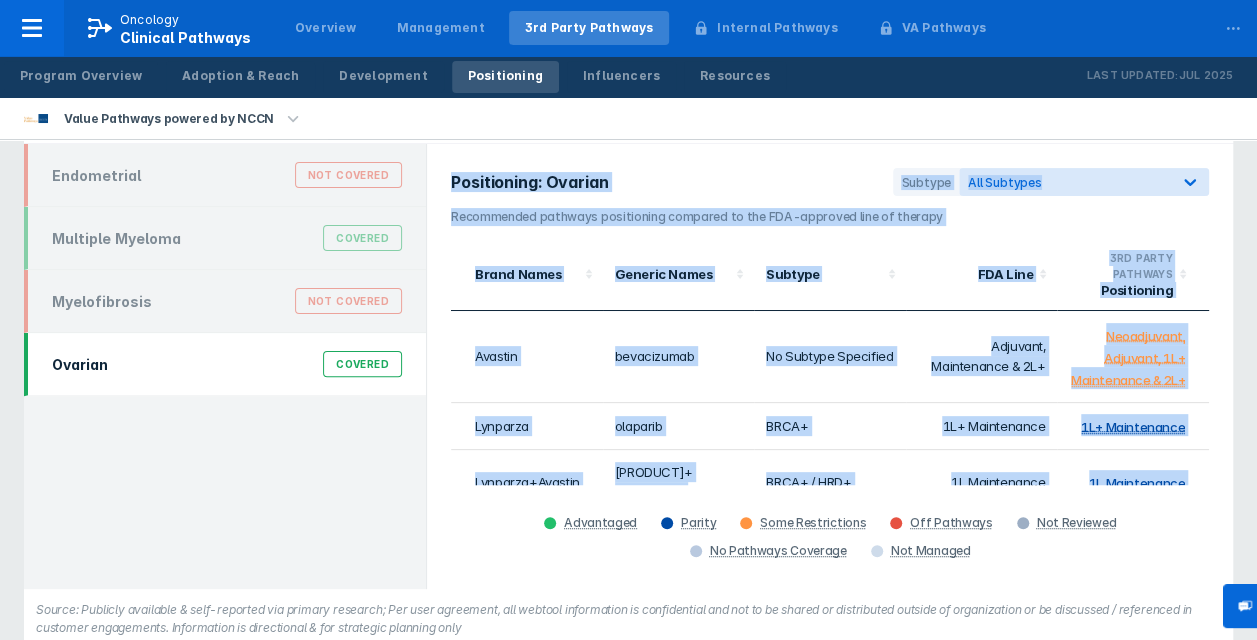 click on "Adjuvant, Maintenance & 2L+" at bounding box center (982, 357) 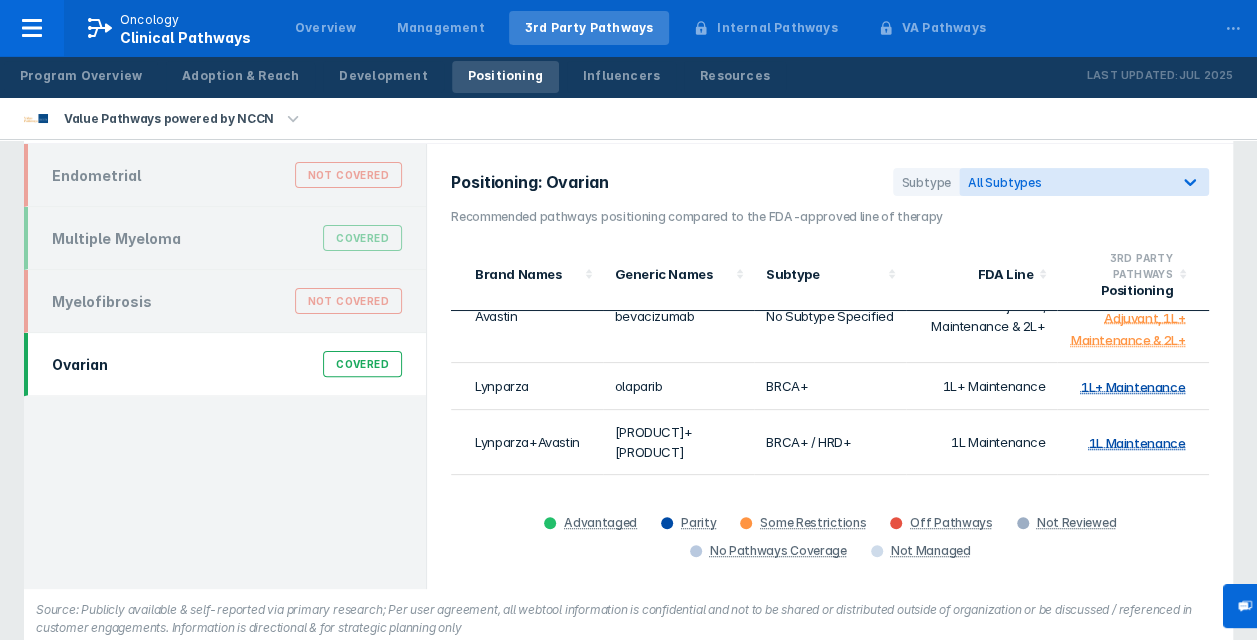 scroll, scrollTop: 0, scrollLeft: 0, axis: both 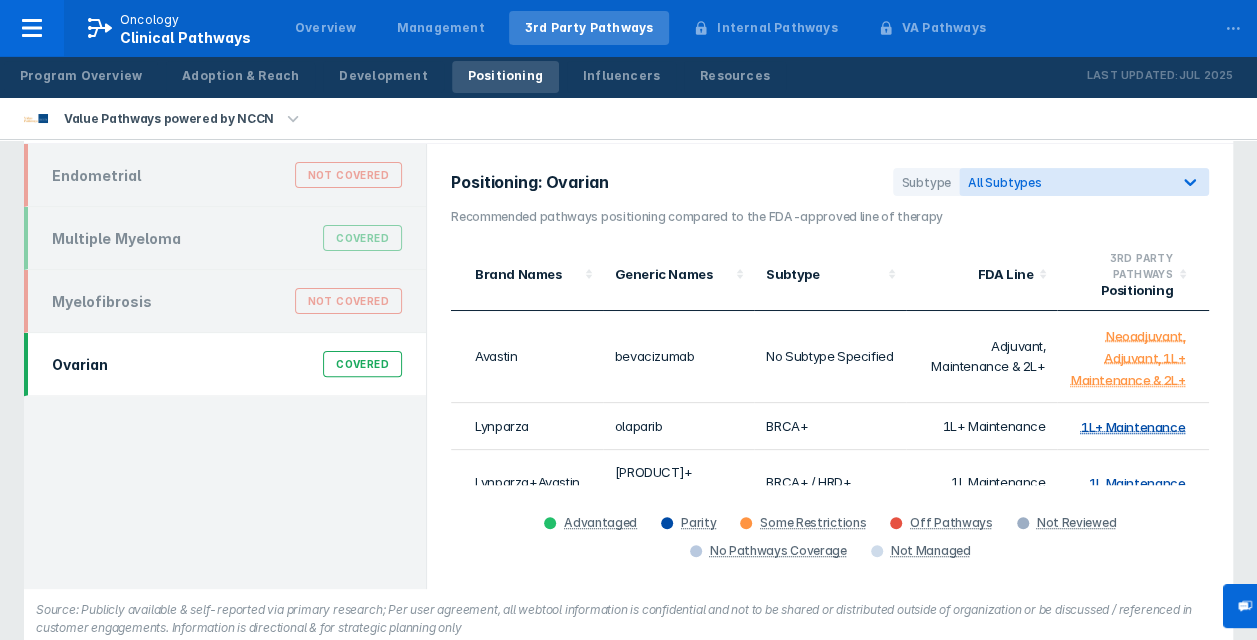 click on "FDA Line" at bounding box center [982, 274] 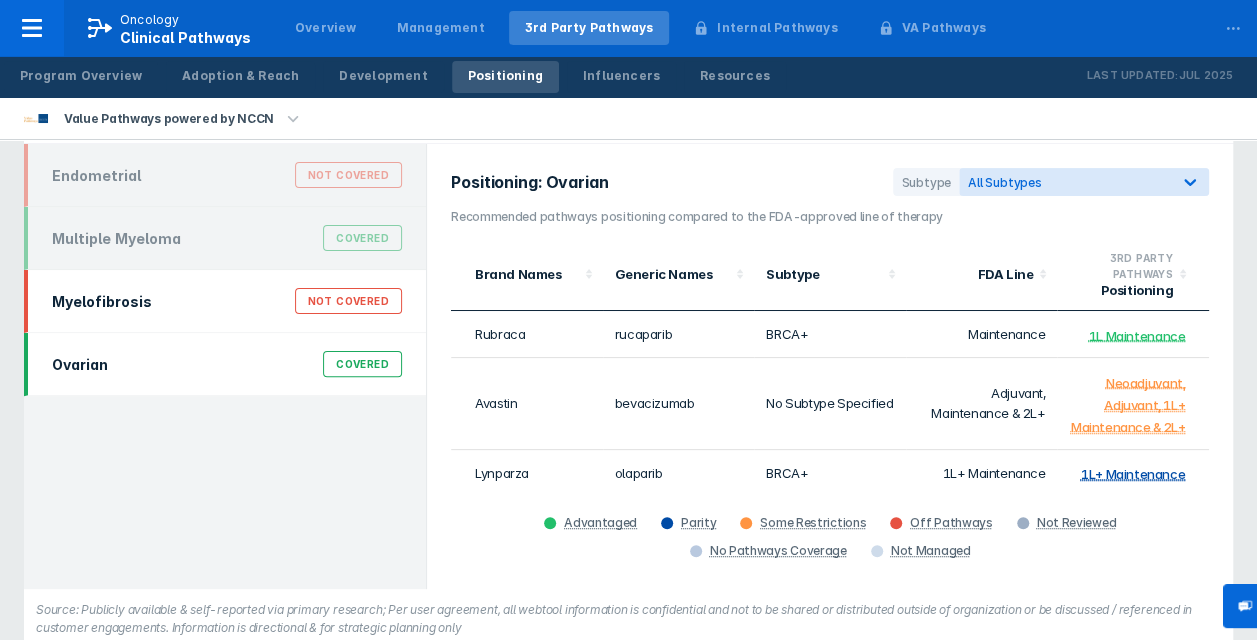 click on "Myelofibrosis Not Covered" at bounding box center [225, 301] 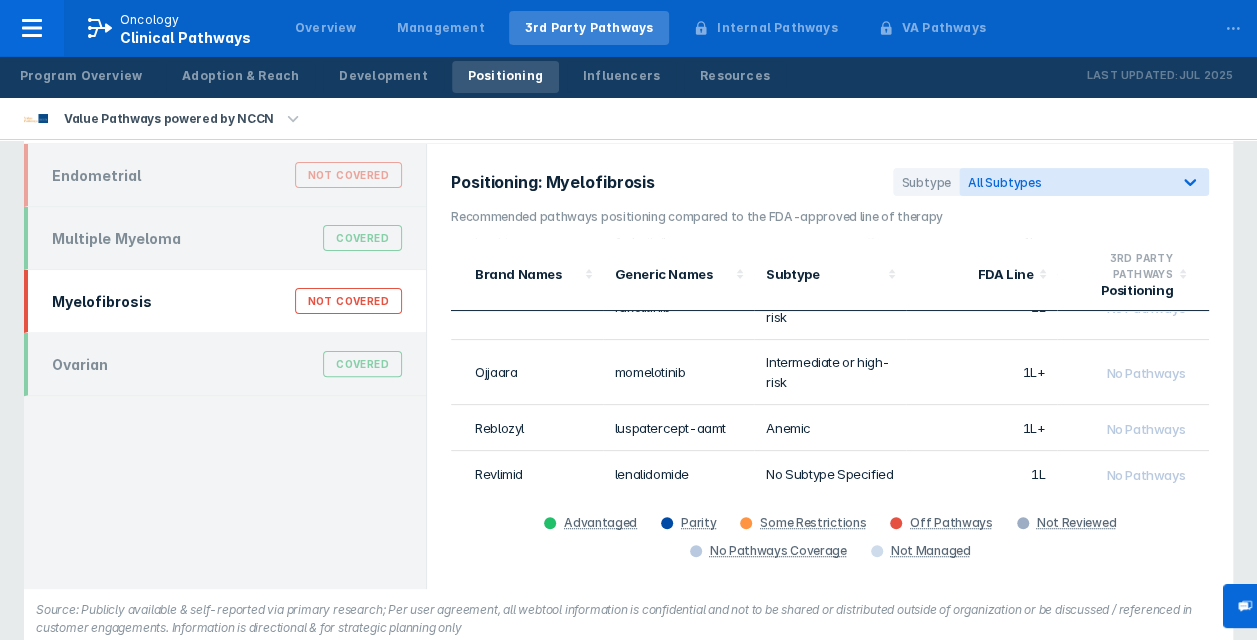 scroll, scrollTop: 24, scrollLeft: 0, axis: vertical 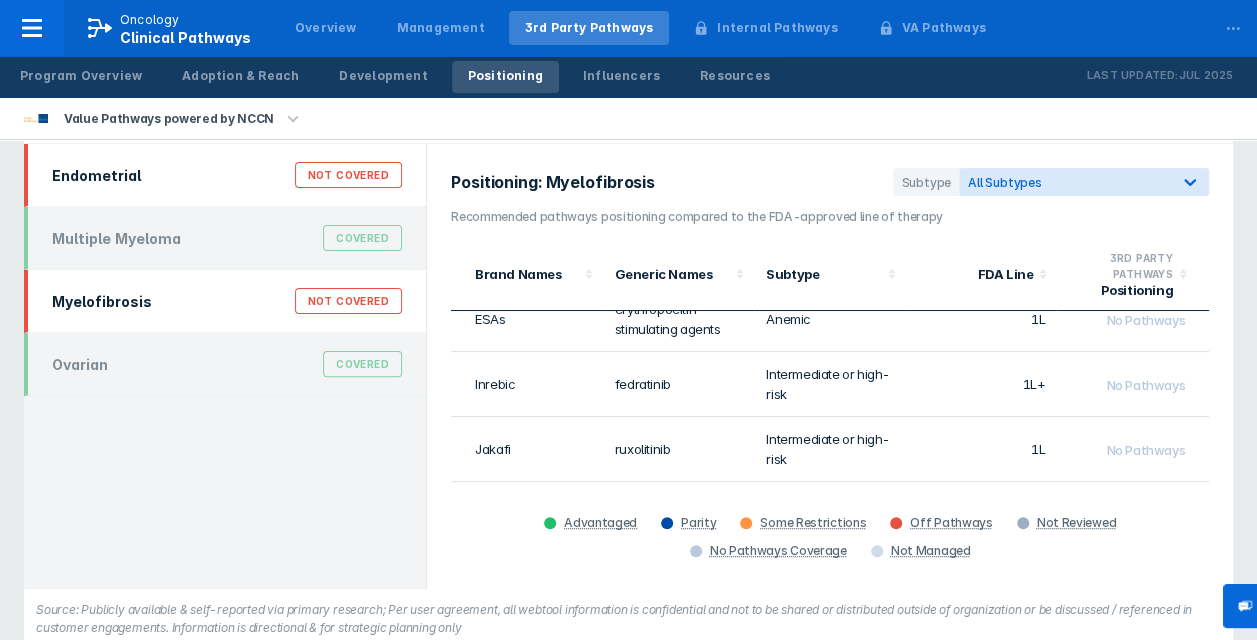click on "Endometrial Not Covered" at bounding box center [225, 175] 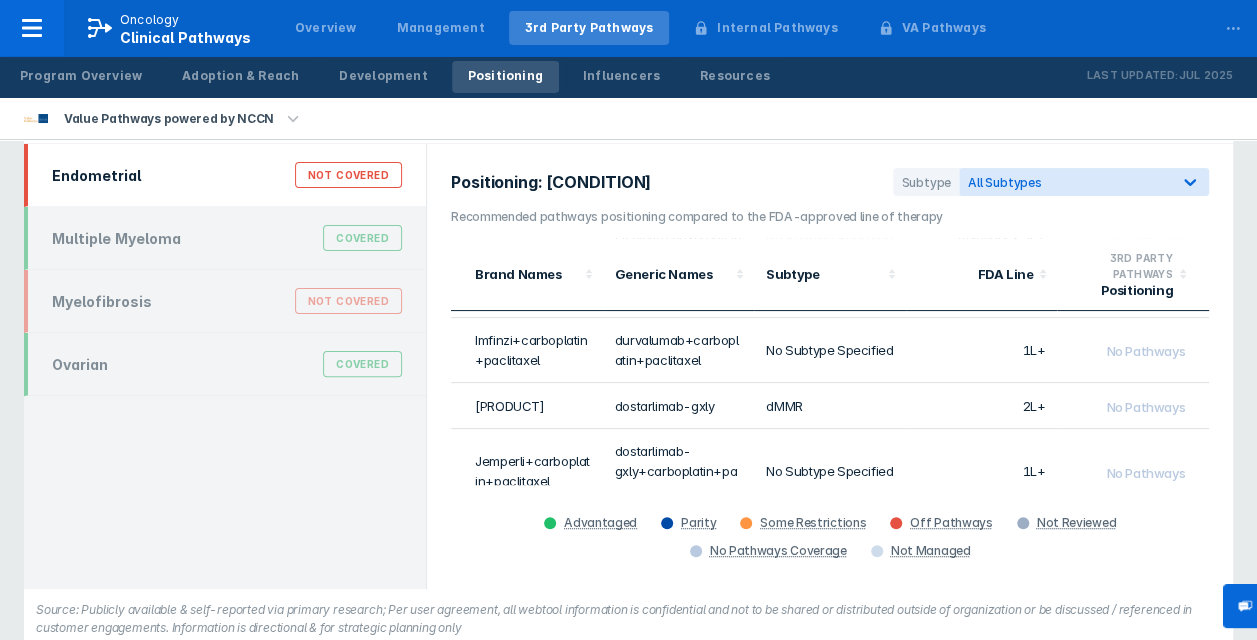 scroll, scrollTop: 454, scrollLeft: 0, axis: vertical 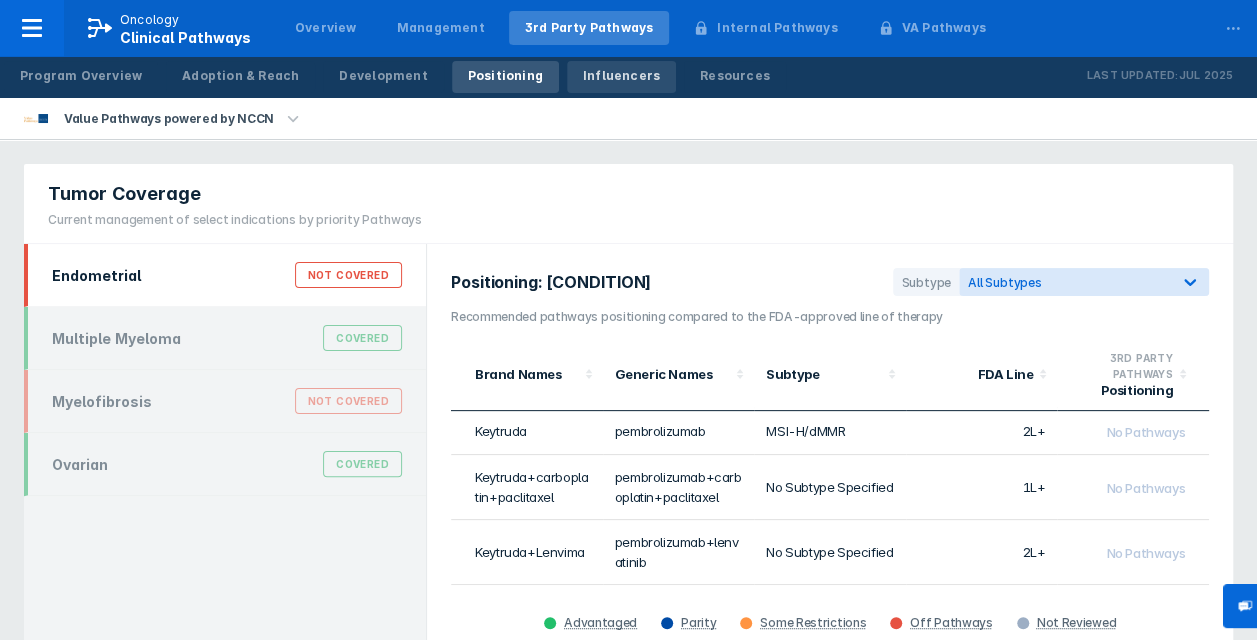 click on "Influencers" at bounding box center [621, 76] 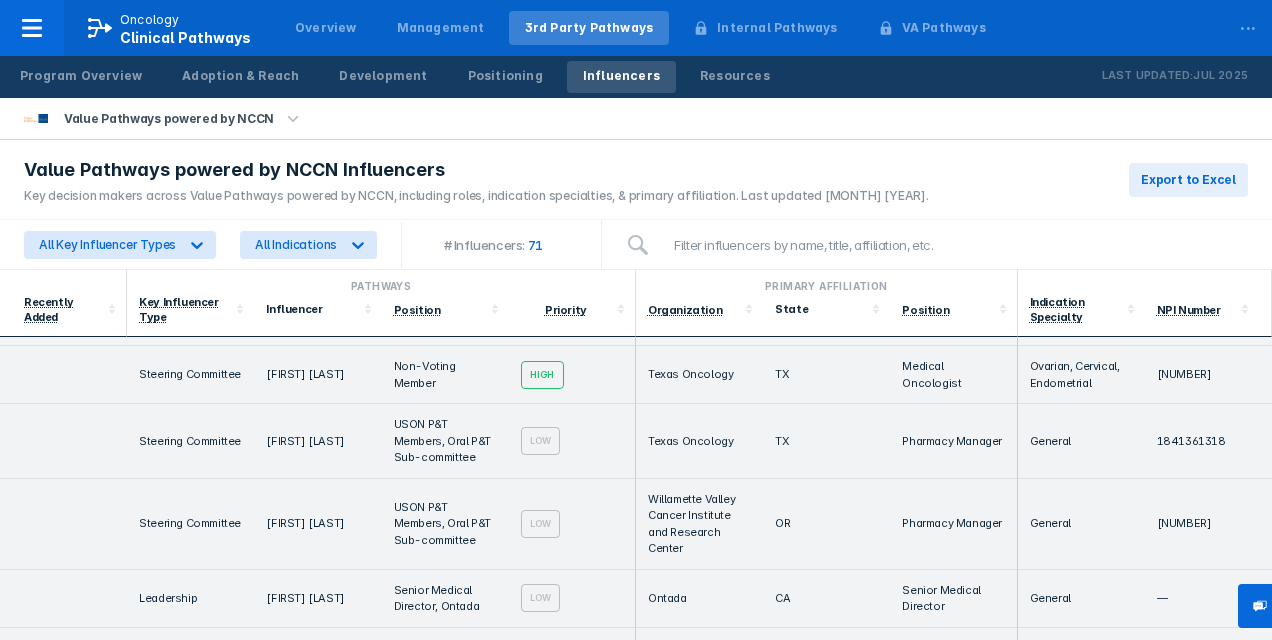 scroll, scrollTop: 700, scrollLeft: 0, axis: vertical 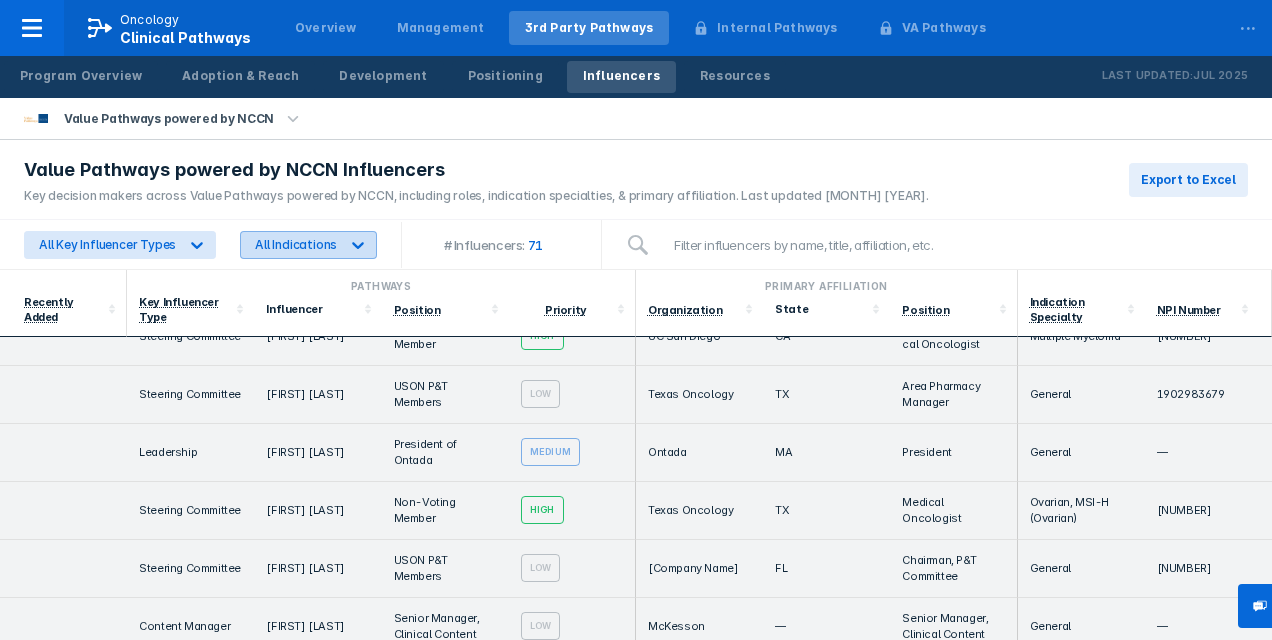 click on "All Indications" at bounding box center [296, 244] 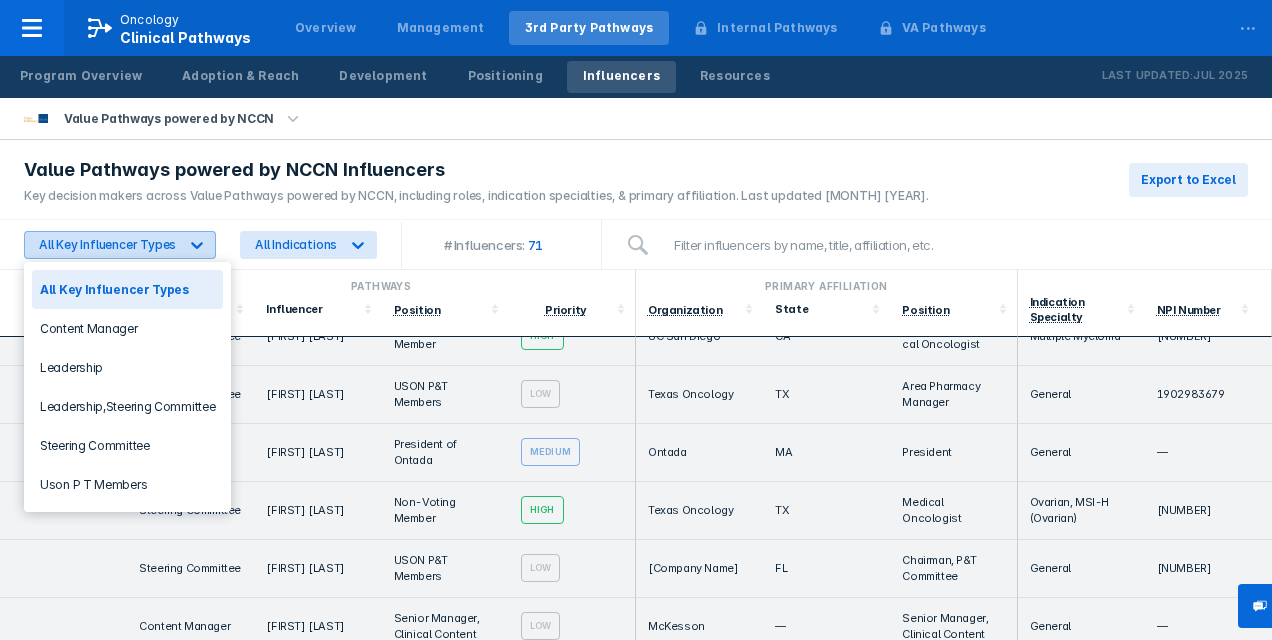 click at bounding box center [197, 245] 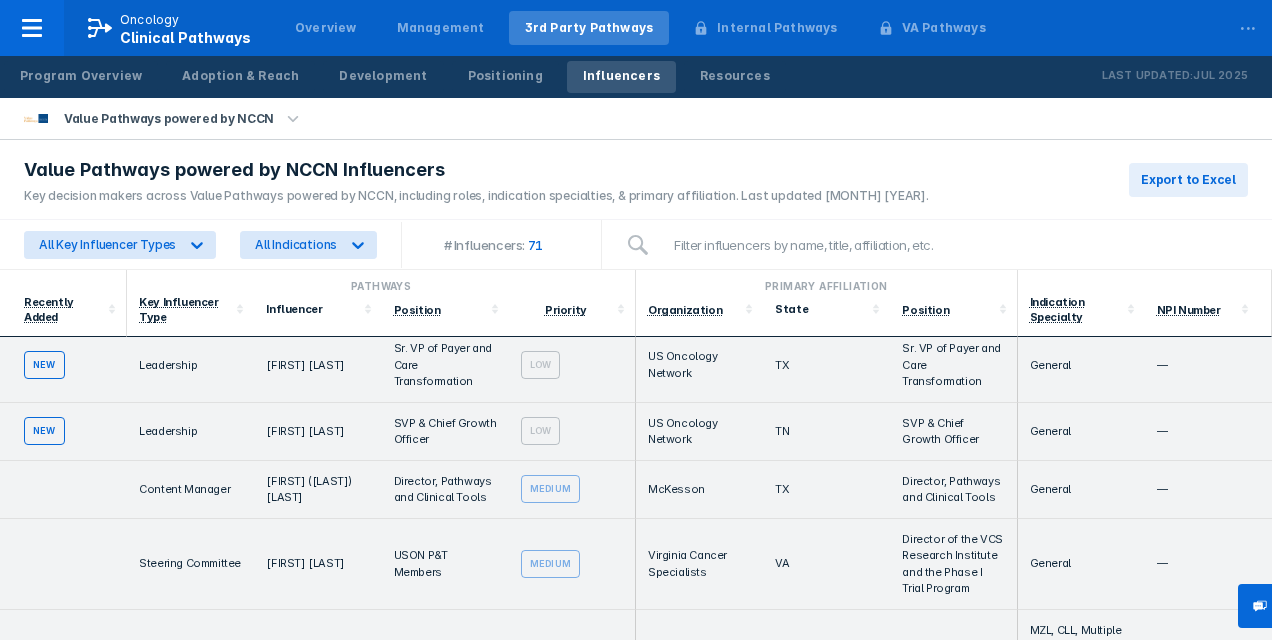 scroll, scrollTop: 0, scrollLeft: 0, axis: both 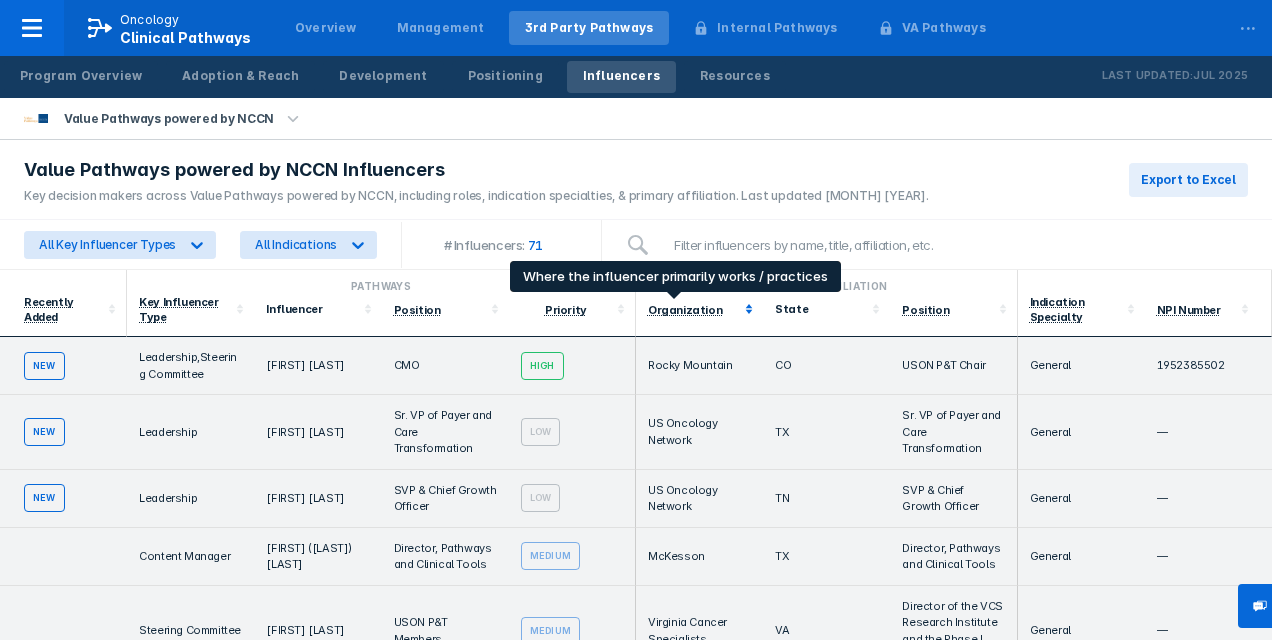 click on "Organization" at bounding box center [685, 310] 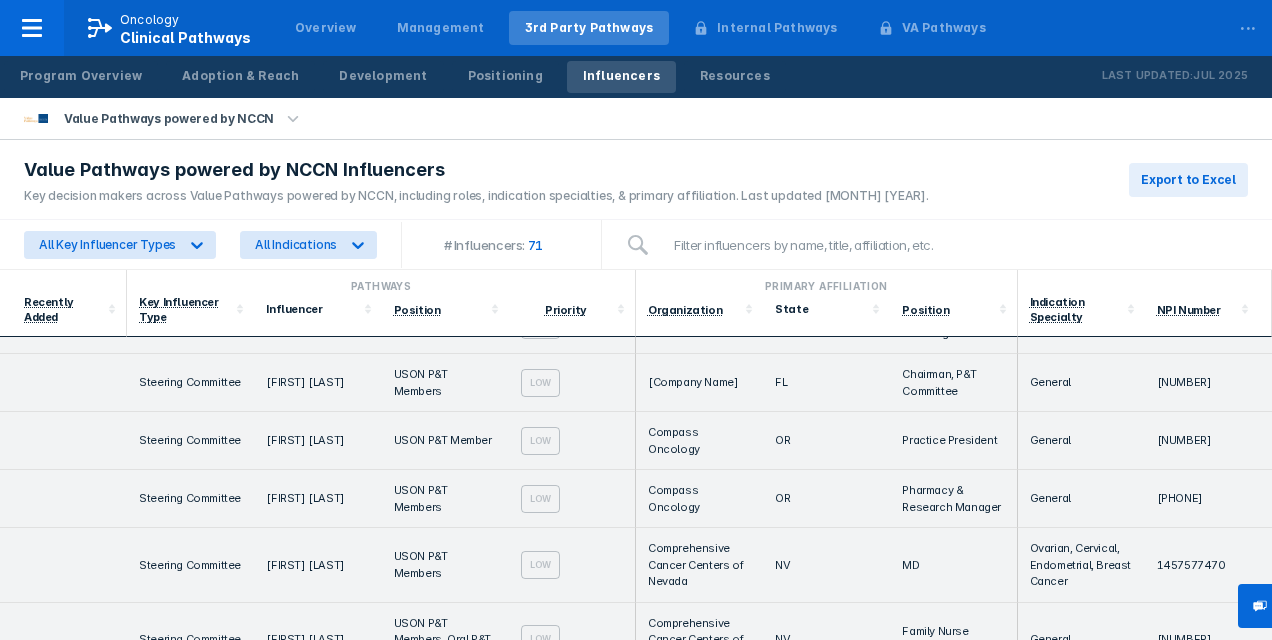 scroll, scrollTop: 0, scrollLeft: 0, axis: both 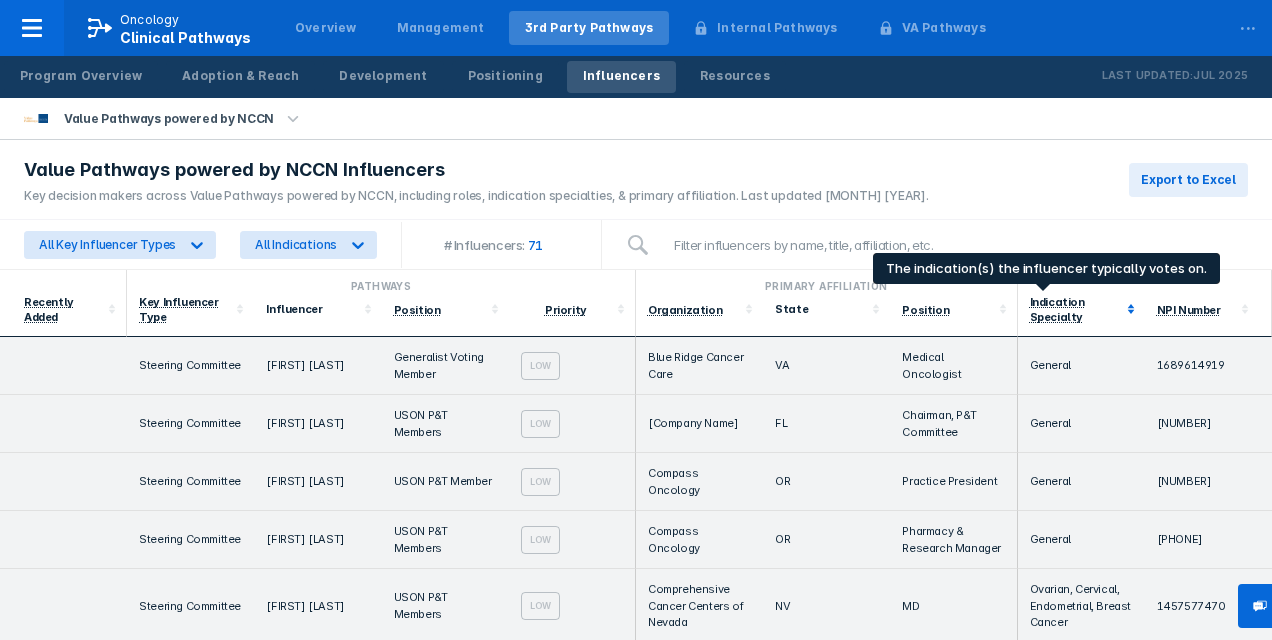 click on "Indication Specialty" at bounding box center (1057, 309) 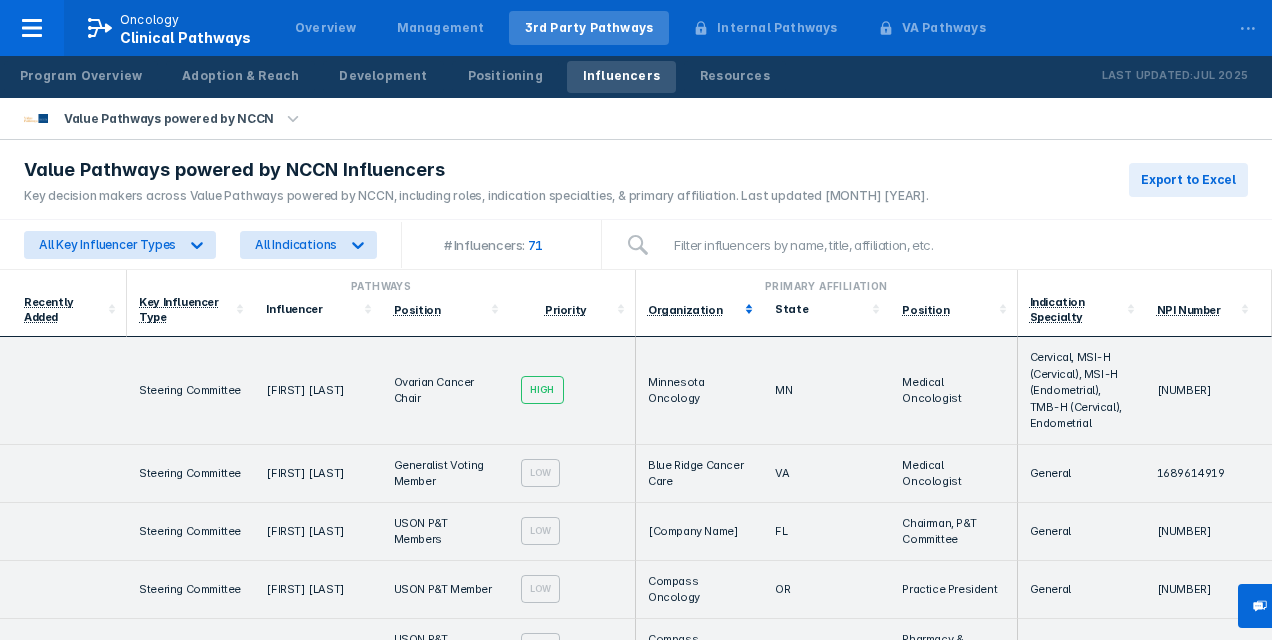click on "Organization" at bounding box center [699, 309] 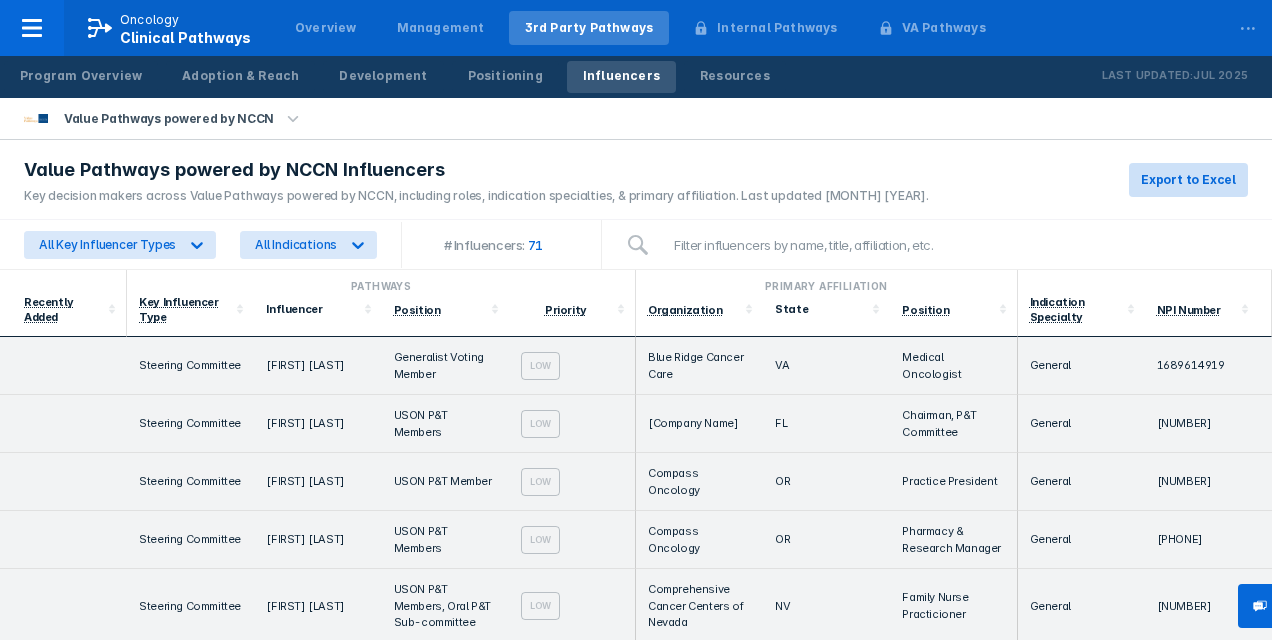click on "Export to Excel" at bounding box center (1188, 180) 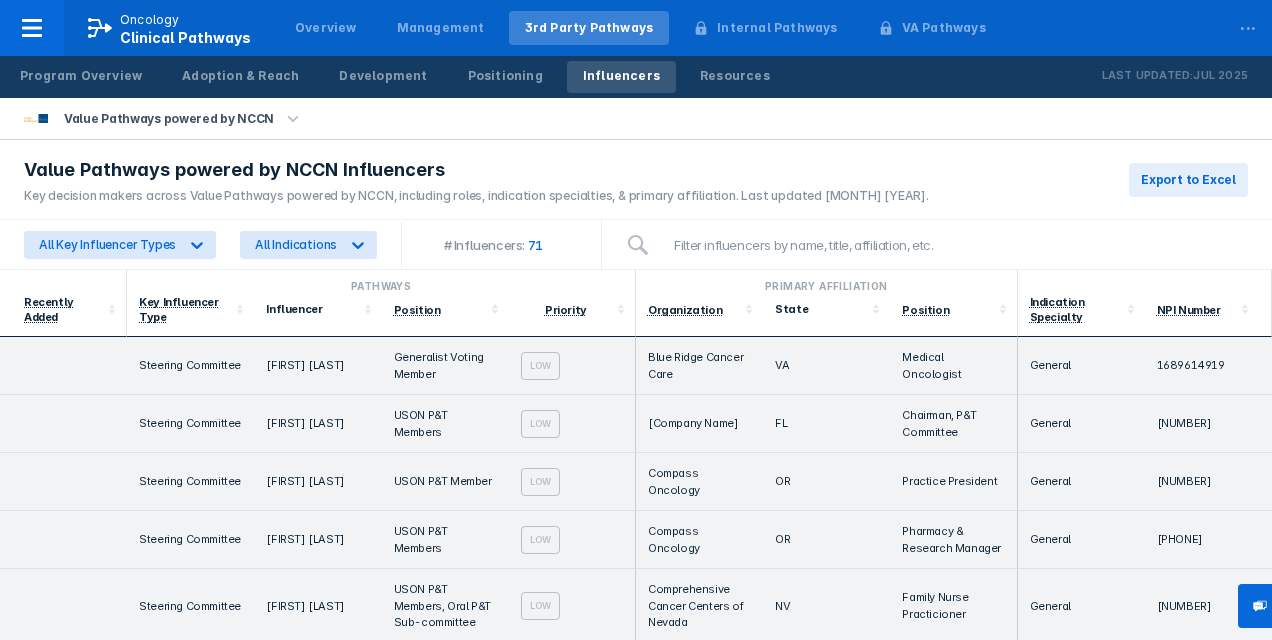 click at bounding box center (937, 244) 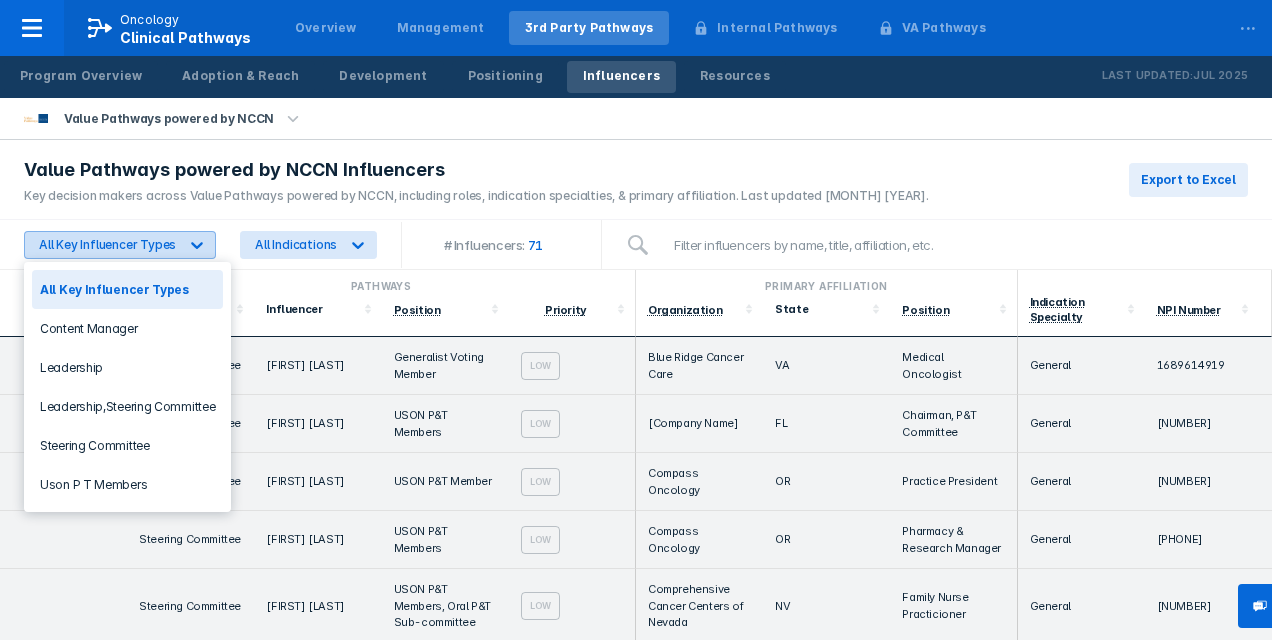 click on "All Key Influencer Types" at bounding box center (101, 245) 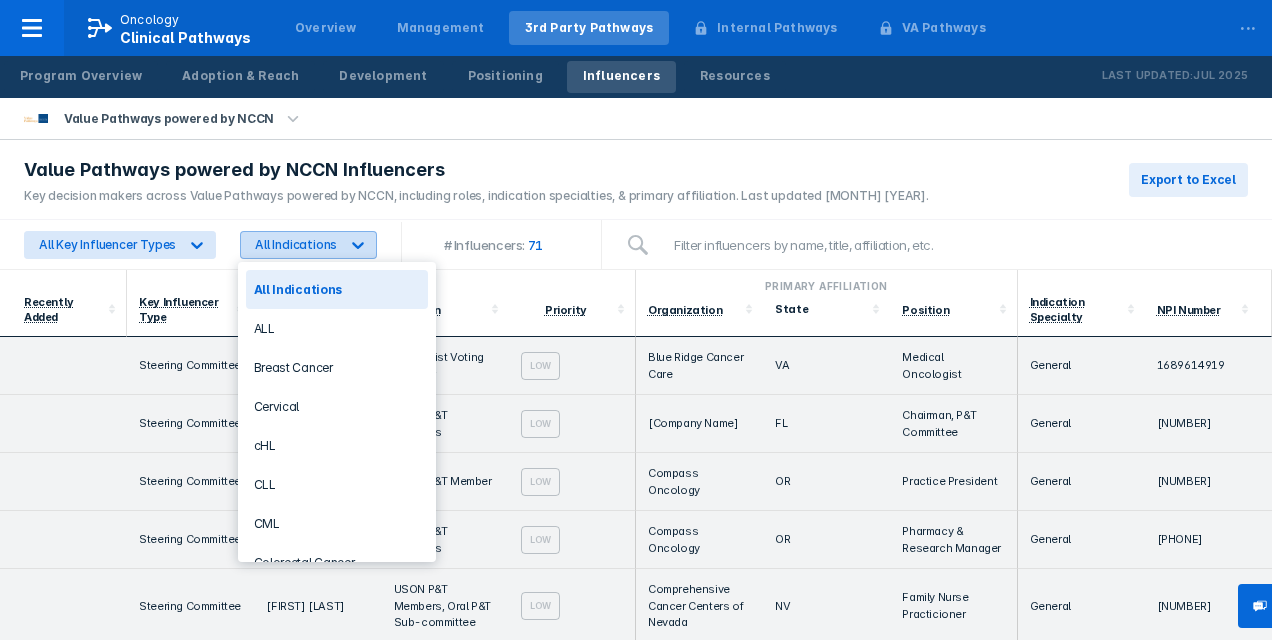click on "All Indications" at bounding box center (290, 245) 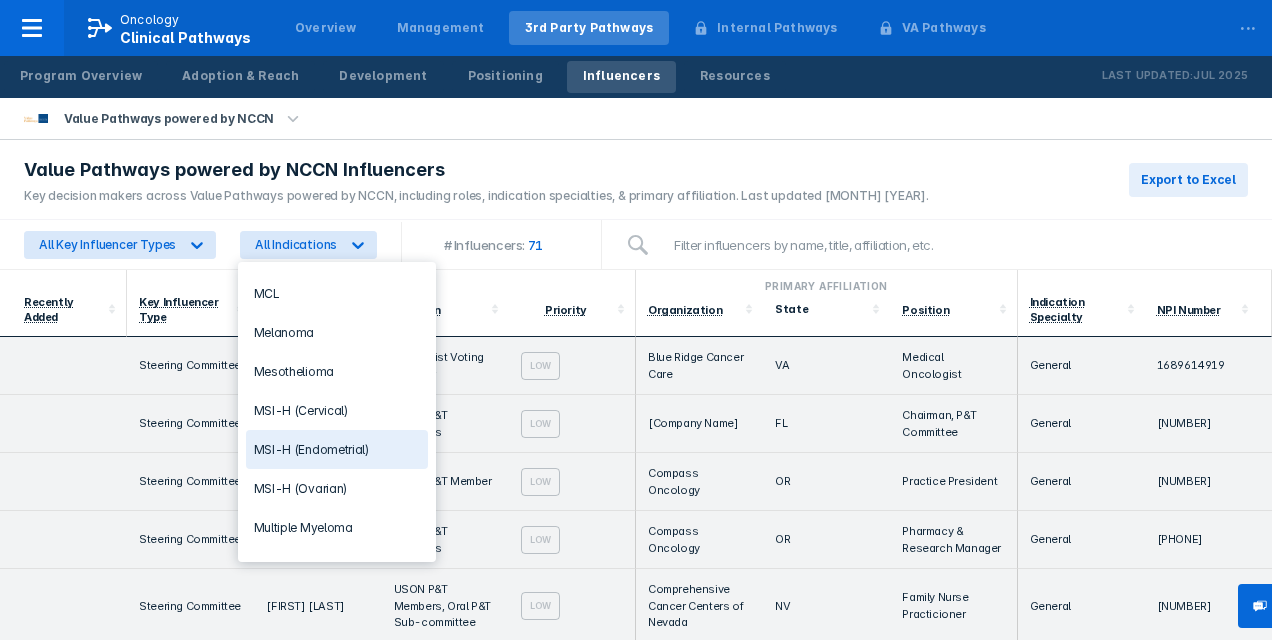 scroll, scrollTop: 700, scrollLeft: 0, axis: vertical 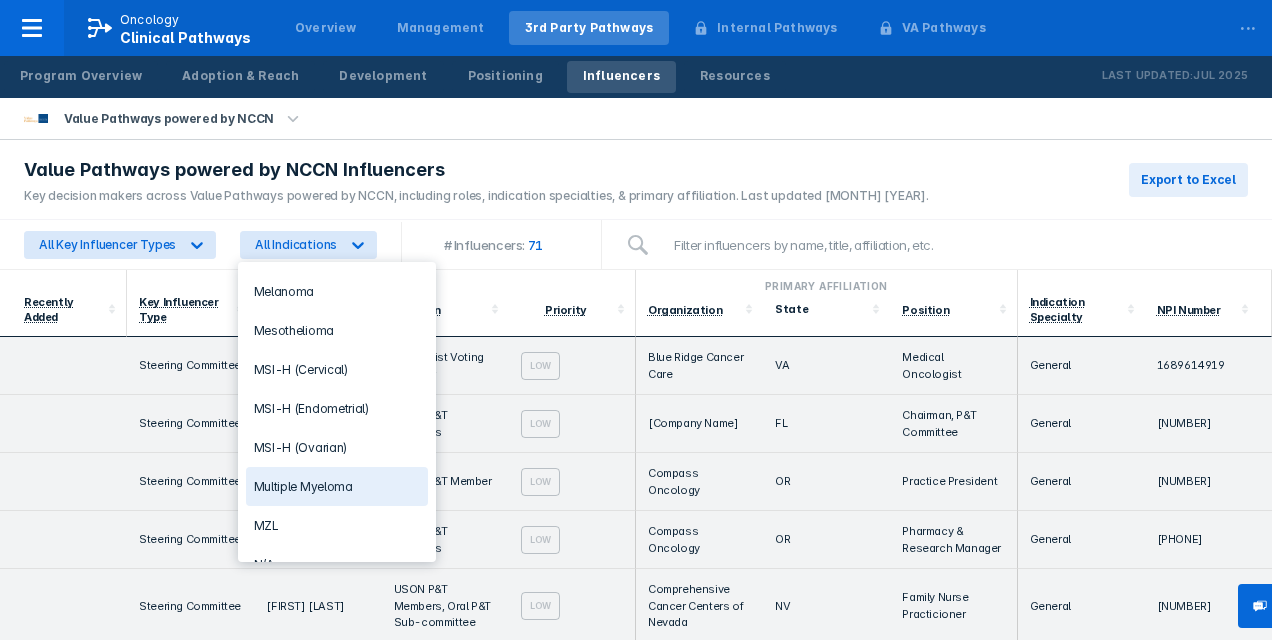 click on "Multiple Myeloma" at bounding box center (337, 486) 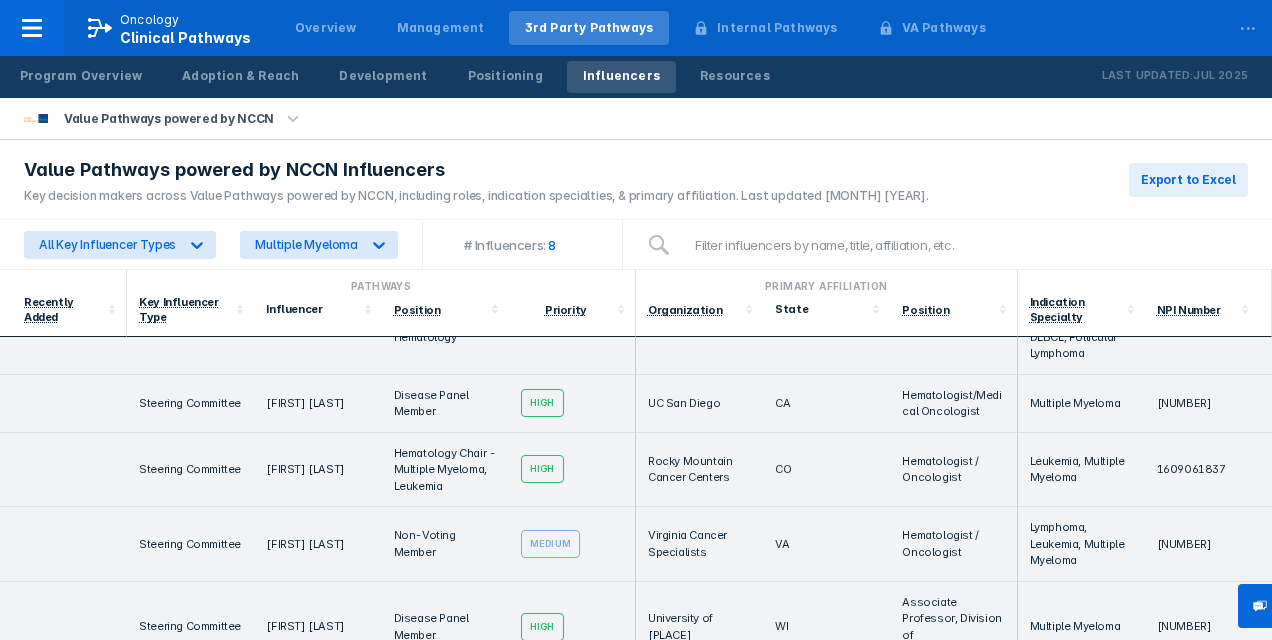 scroll, scrollTop: 0, scrollLeft: 0, axis: both 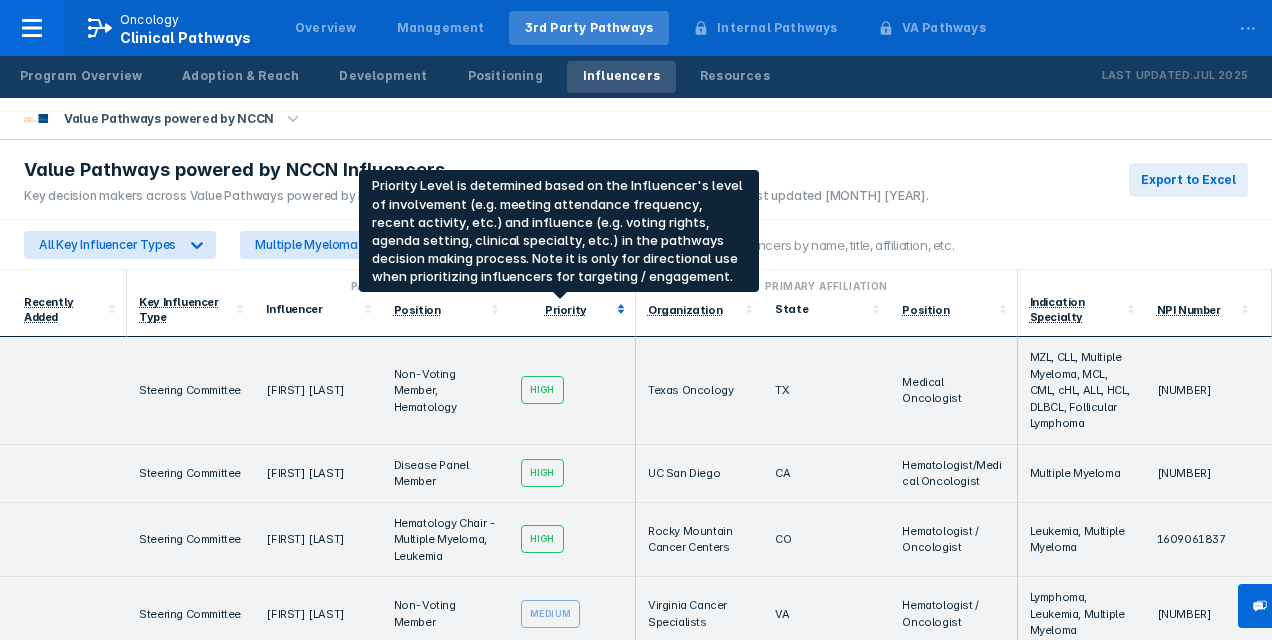 click on "Priority" at bounding box center [566, 310] 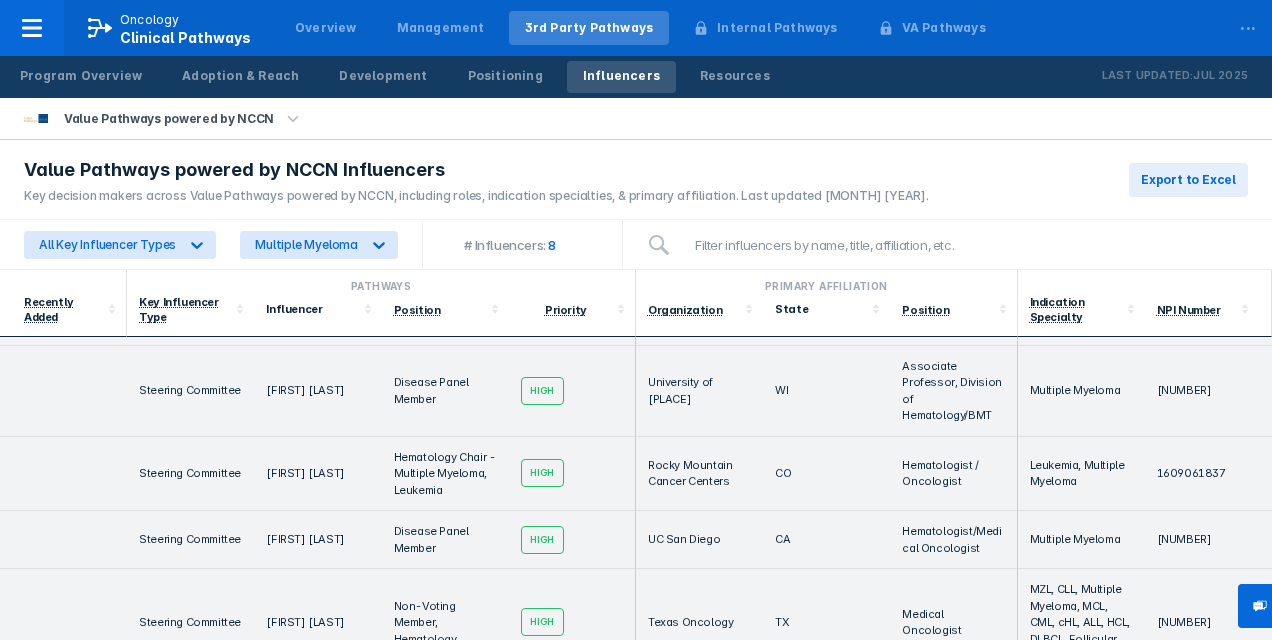 scroll, scrollTop: 354, scrollLeft: 0, axis: vertical 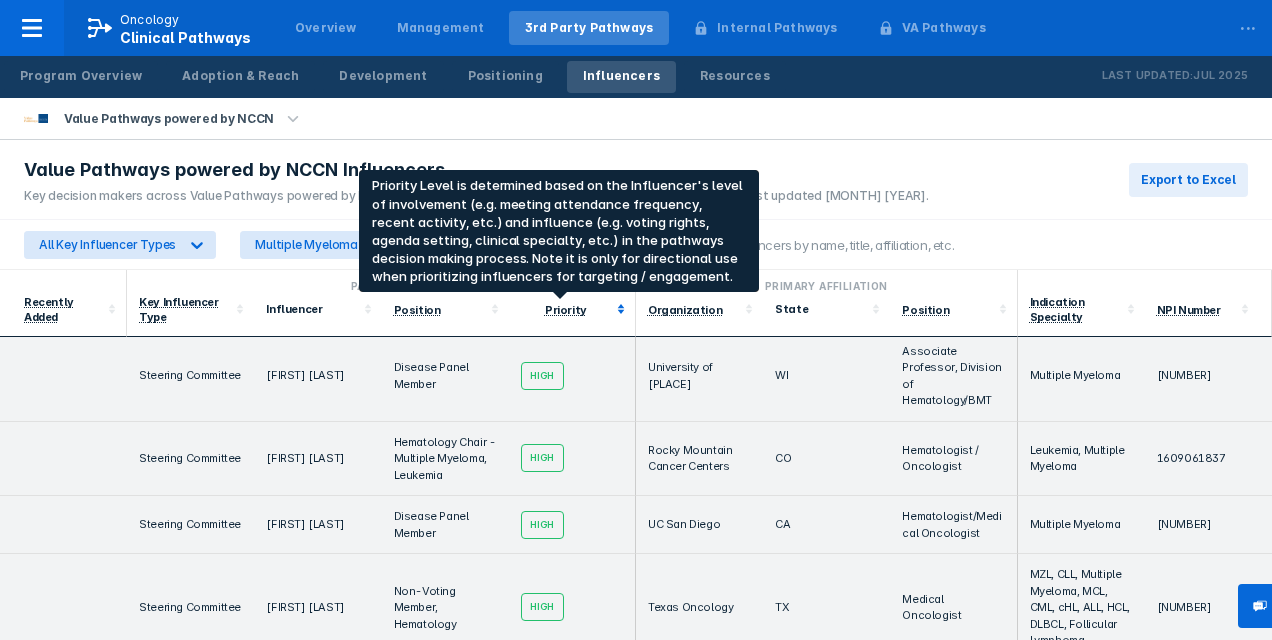 click on "Priority" at bounding box center (566, 310) 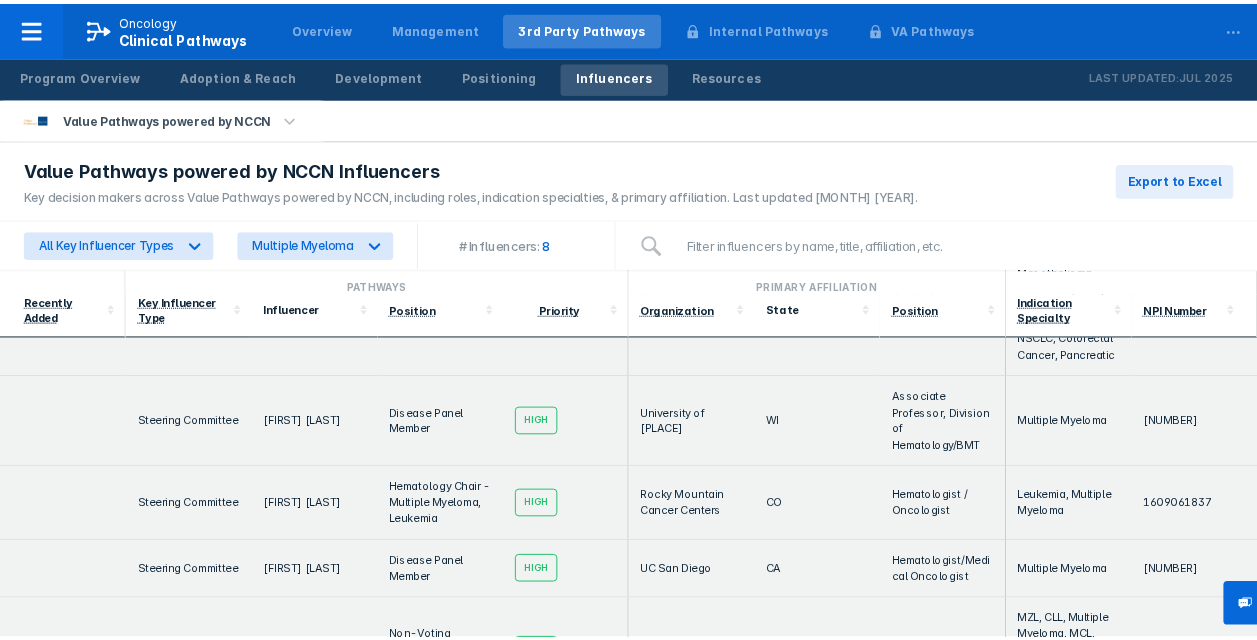 scroll, scrollTop: 354, scrollLeft: 0, axis: vertical 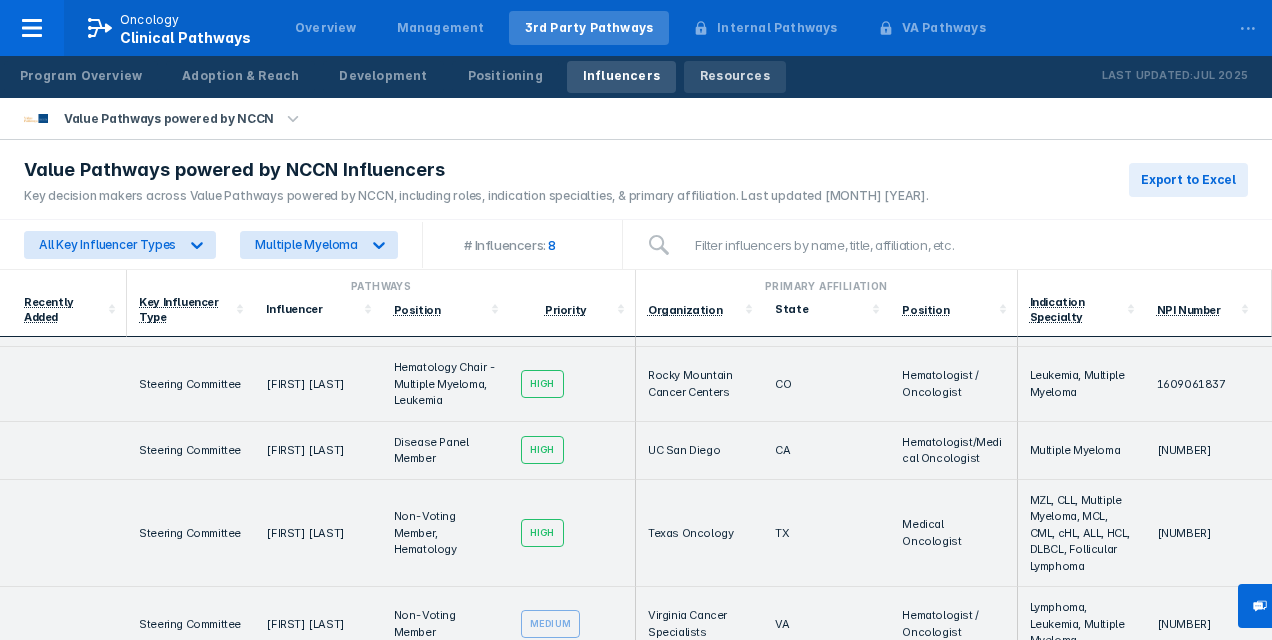 click on "Resources" at bounding box center [735, 76] 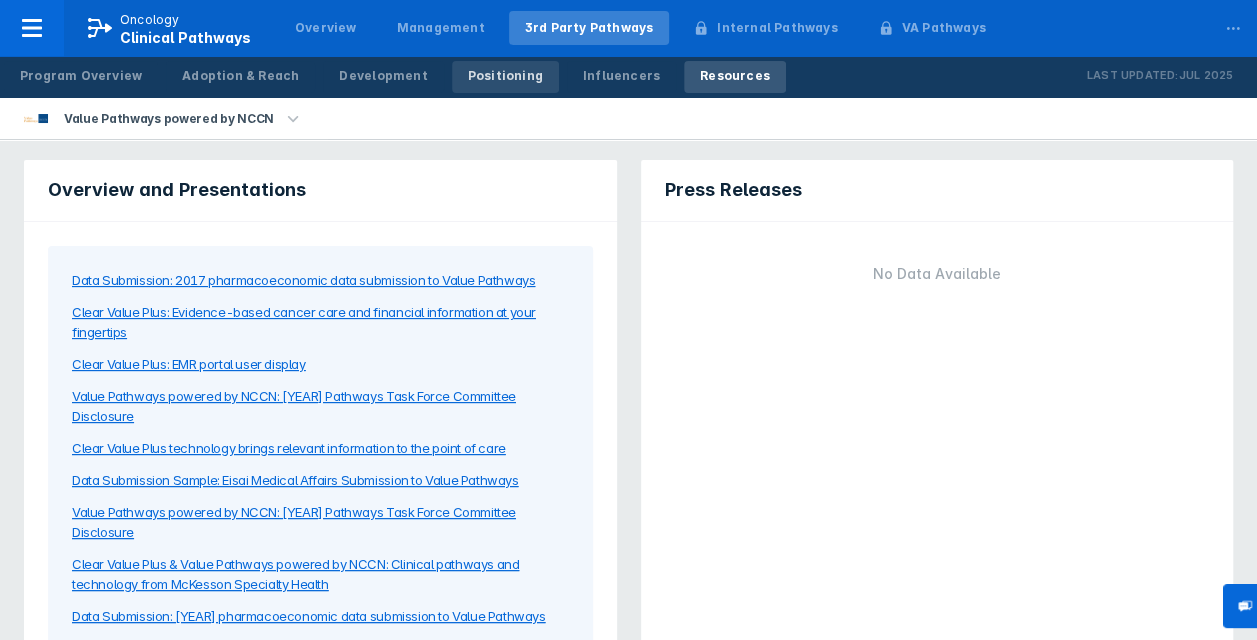 scroll, scrollTop: 0, scrollLeft: 0, axis: both 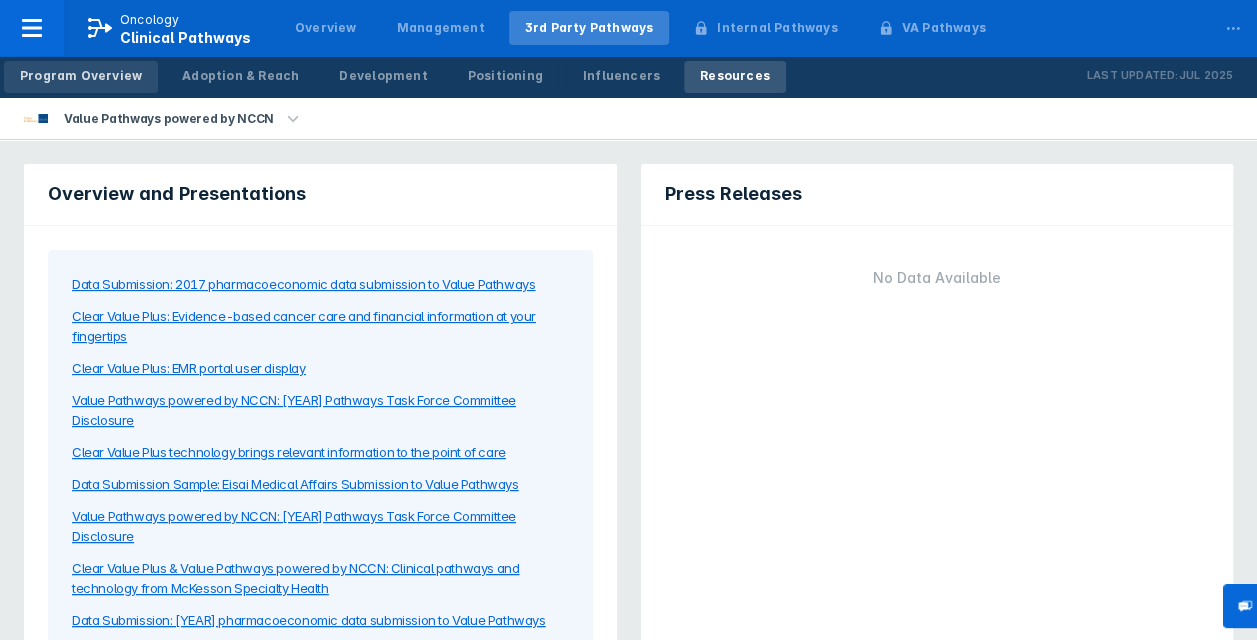 click on "Program Overview" at bounding box center [81, 76] 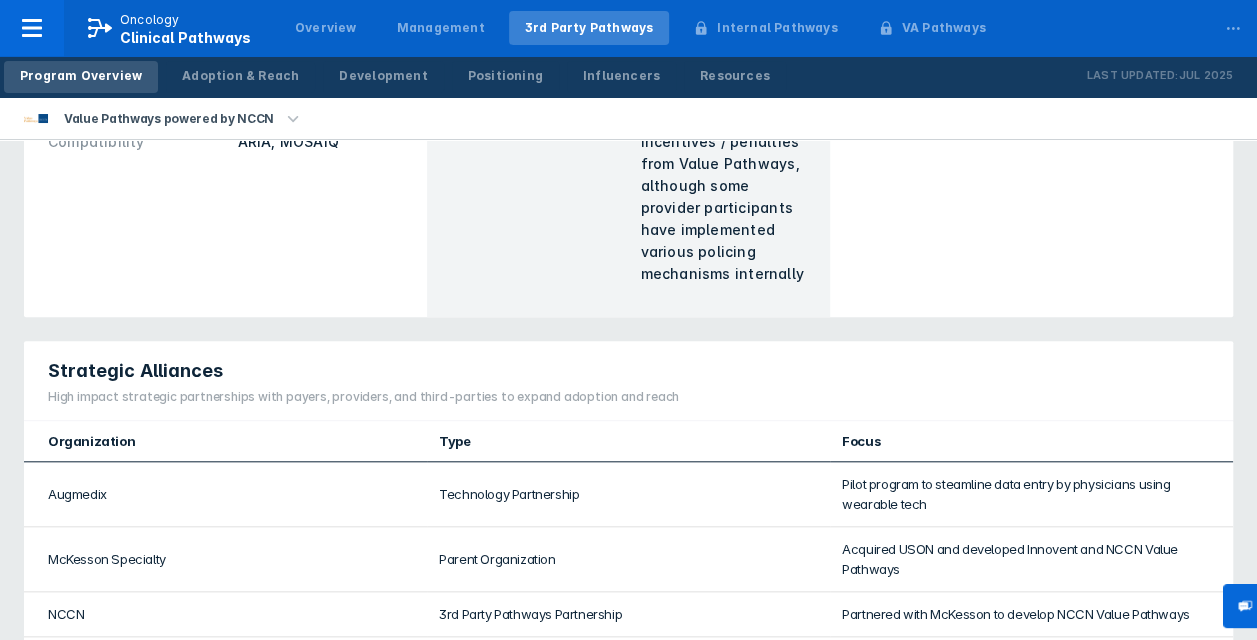 scroll, scrollTop: 1200, scrollLeft: 0, axis: vertical 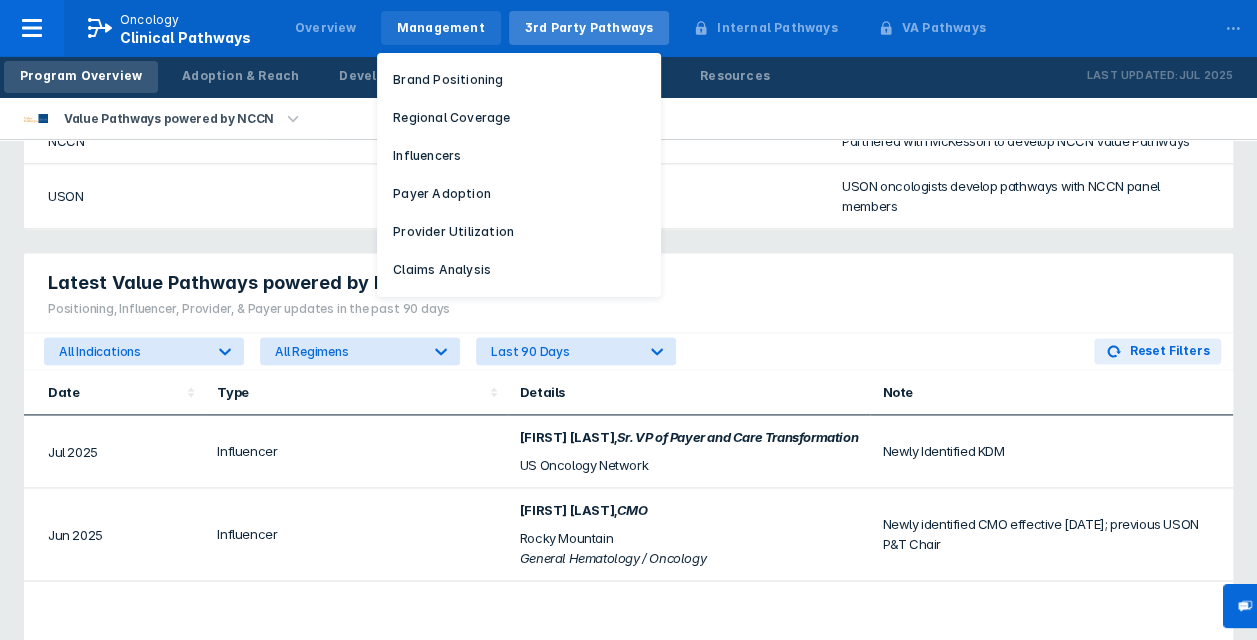click on "Management" at bounding box center [441, 28] 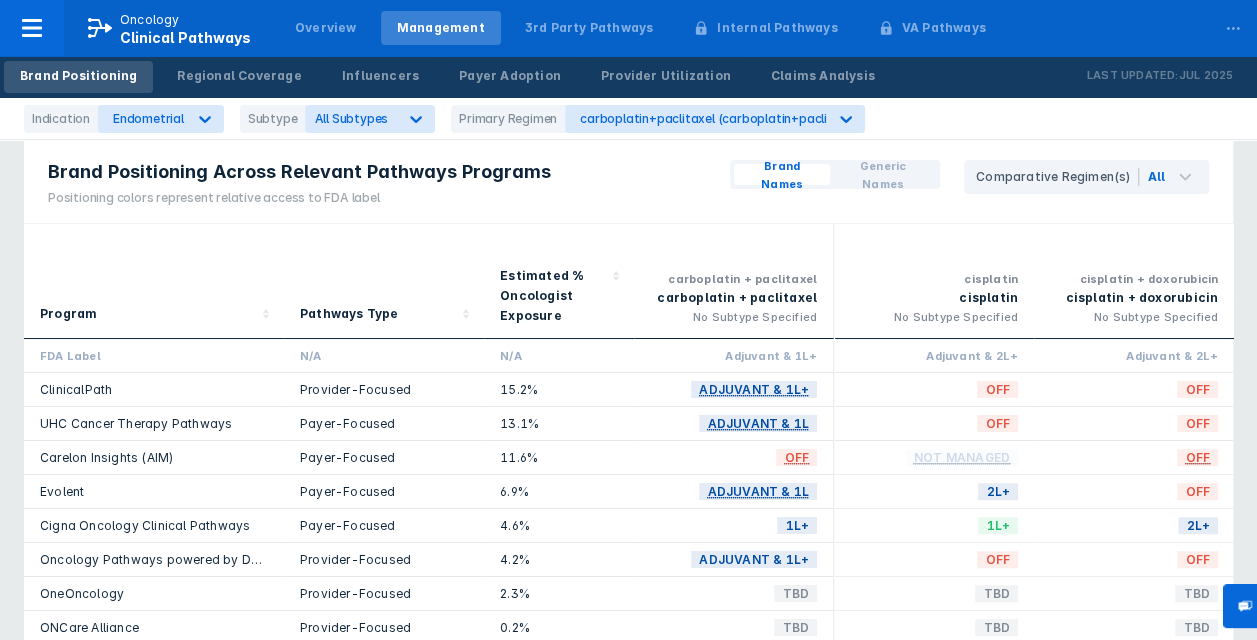 scroll, scrollTop: 0, scrollLeft: 0, axis: both 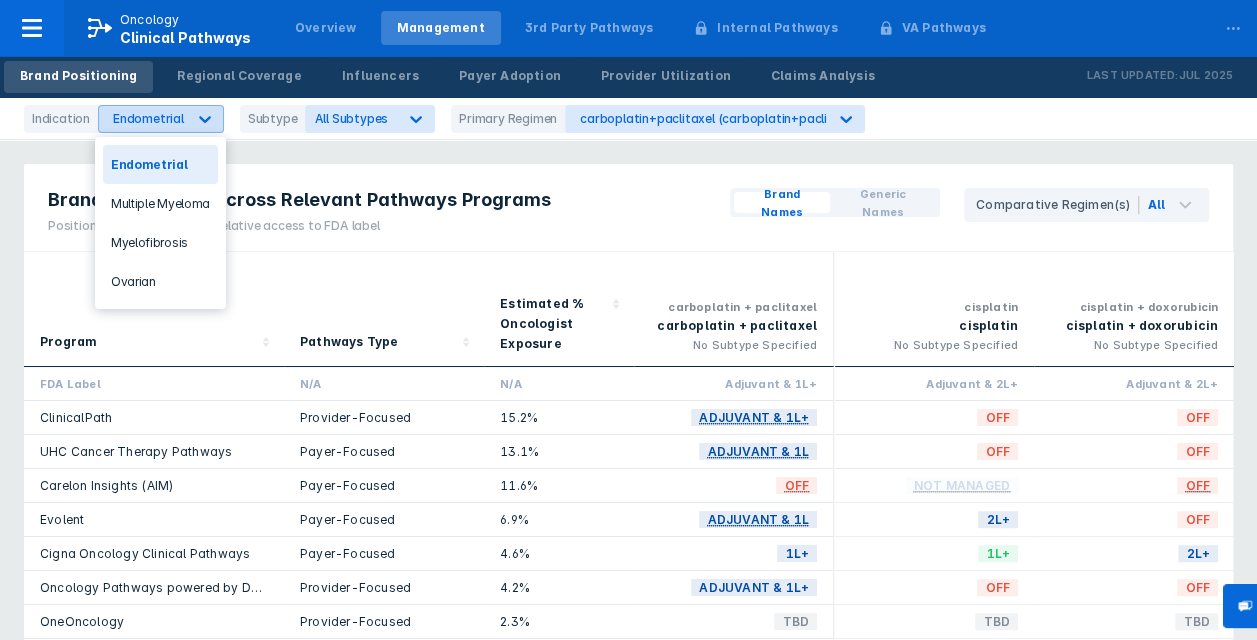 click at bounding box center (205, 119) 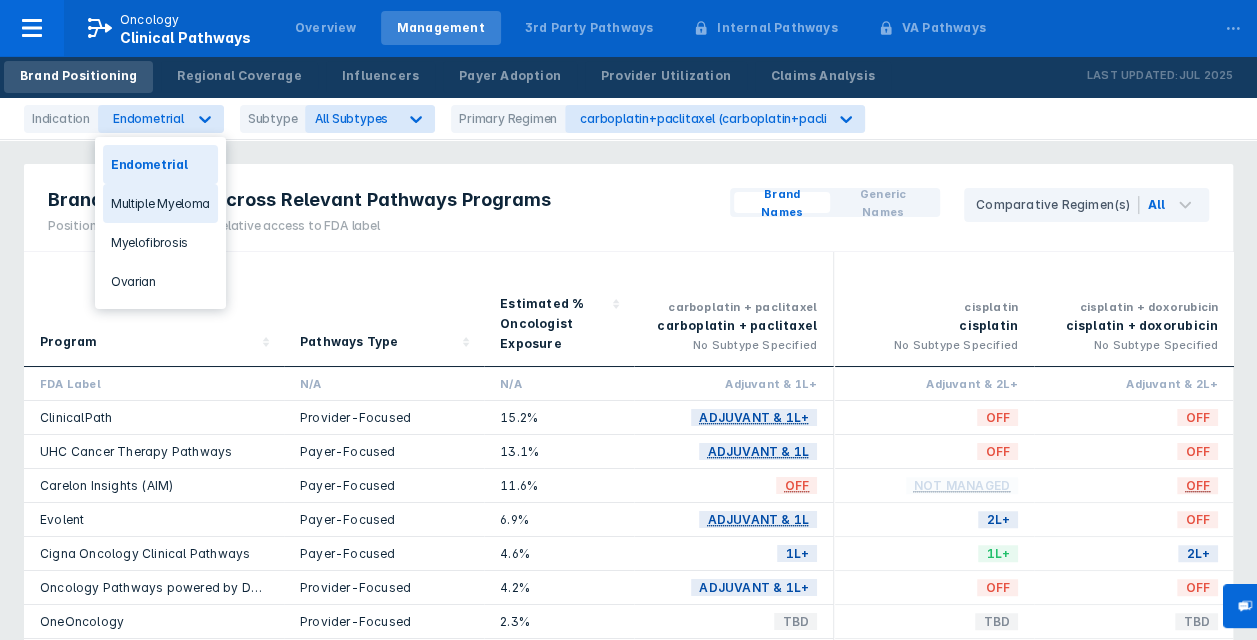 click on "Multiple Myeloma" at bounding box center (160, 203) 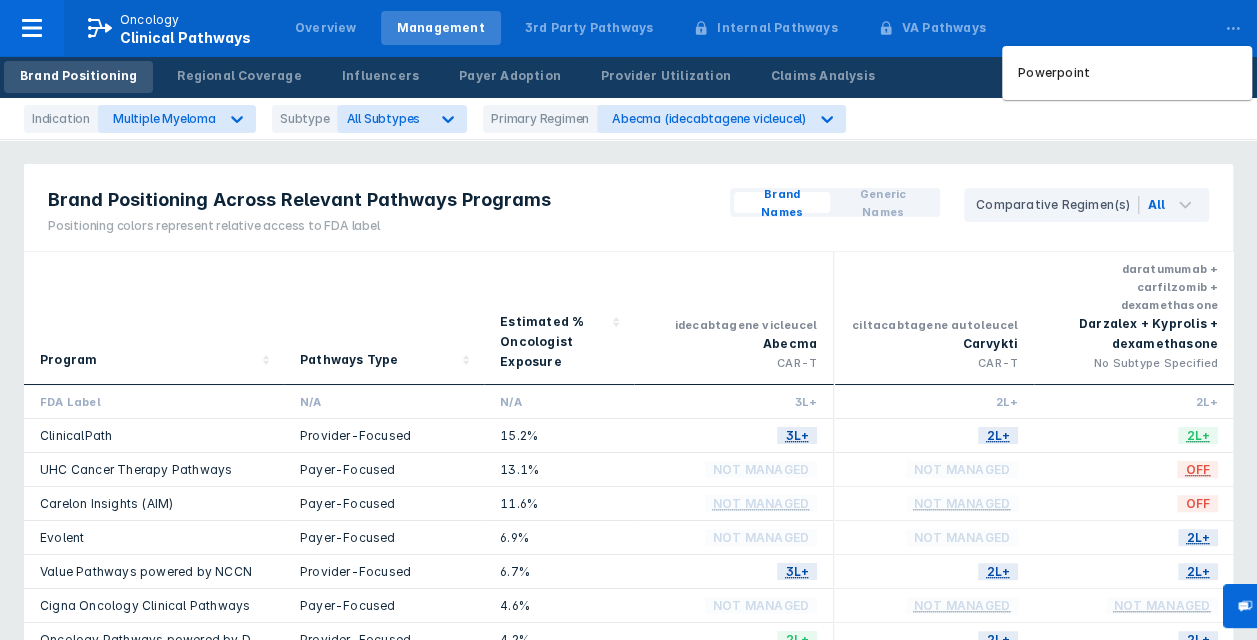 click on "..." at bounding box center [1233, 24] 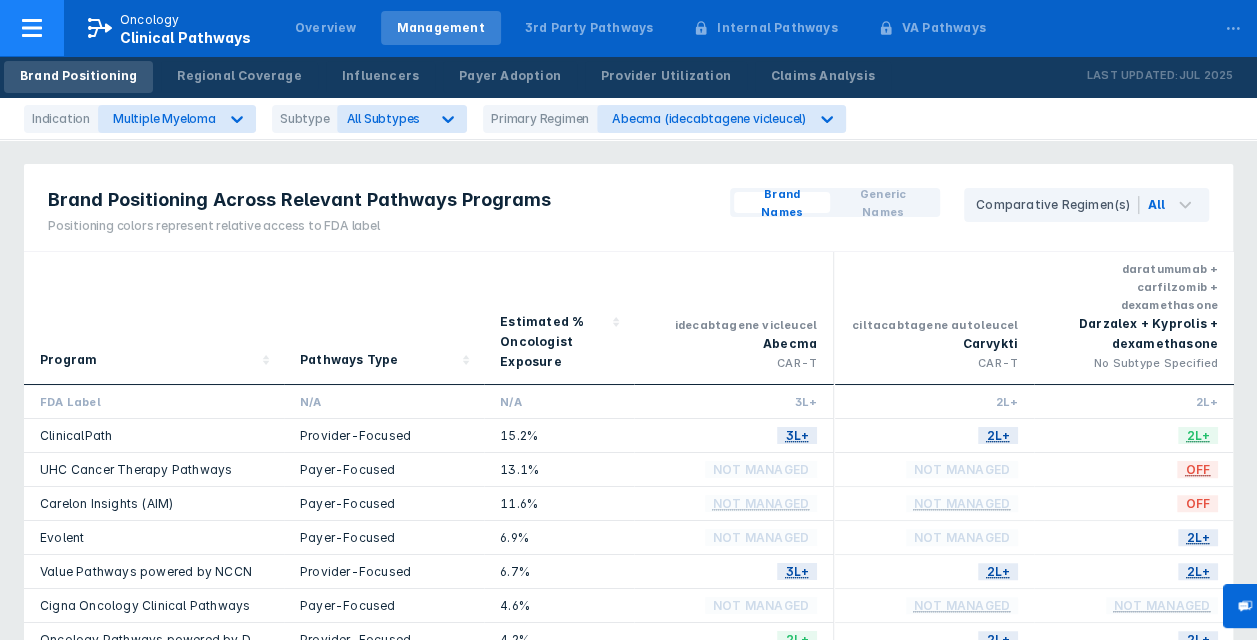 click on "Clinical Pathways" at bounding box center (185, 37) 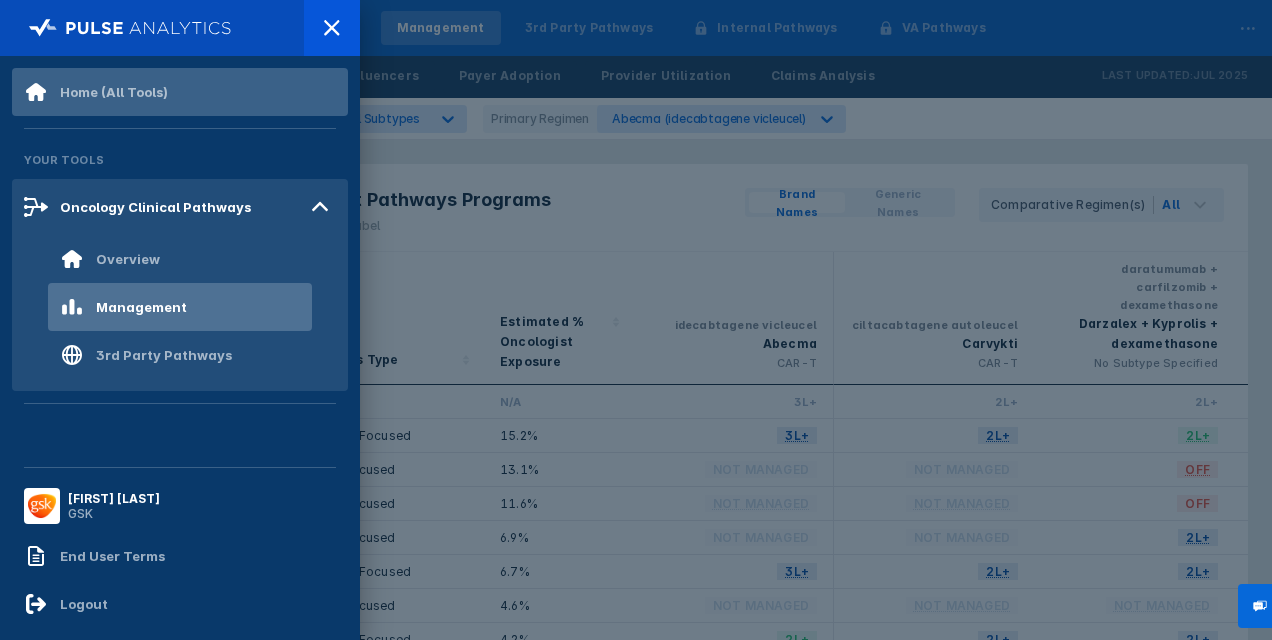 click on "Home (All Tools)" at bounding box center [114, 92] 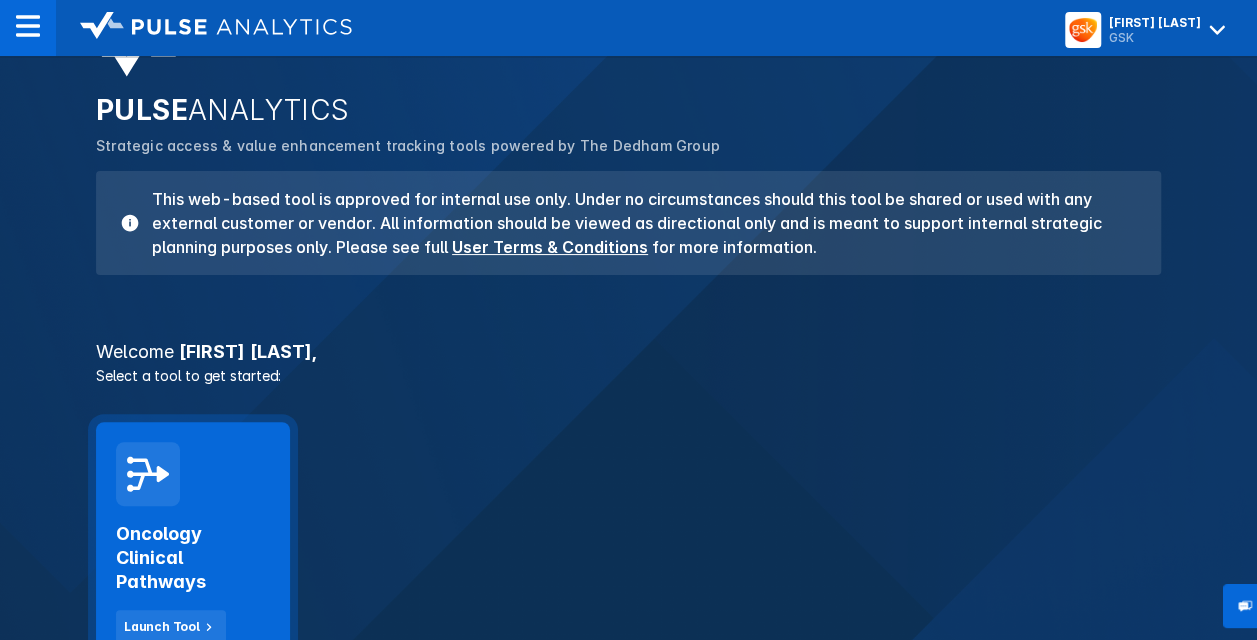 scroll, scrollTop: 200, scrollLeft: 0, axis: vertical 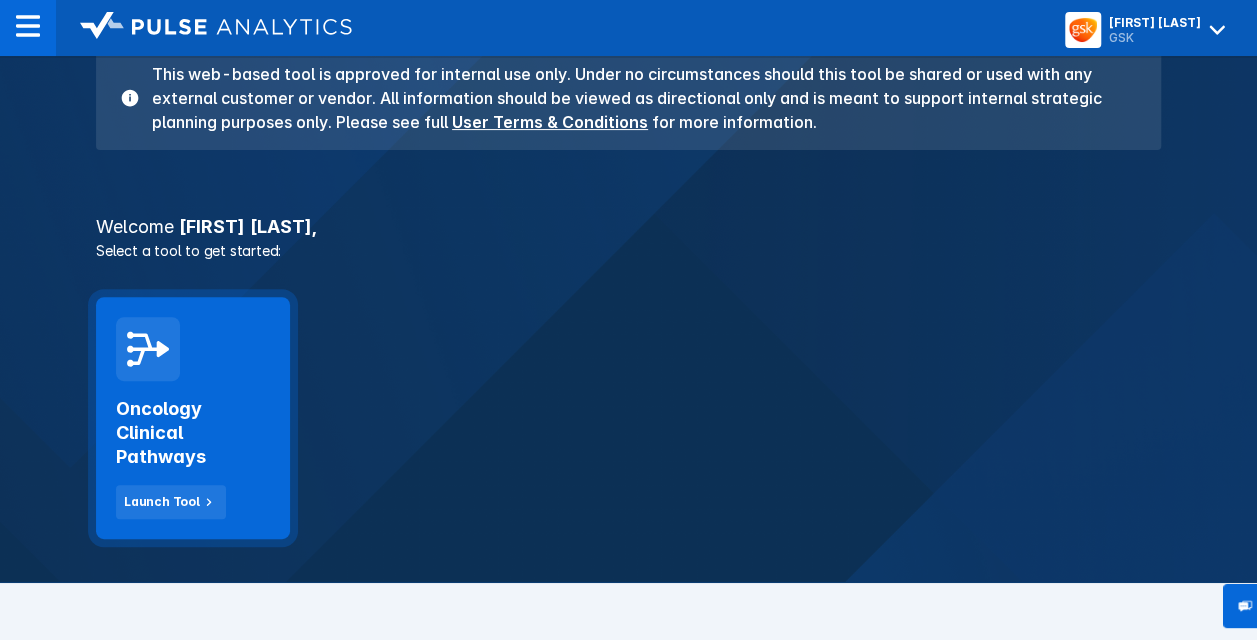click on "Oncology Clinical Pathways" at bounding box center [193, 433] 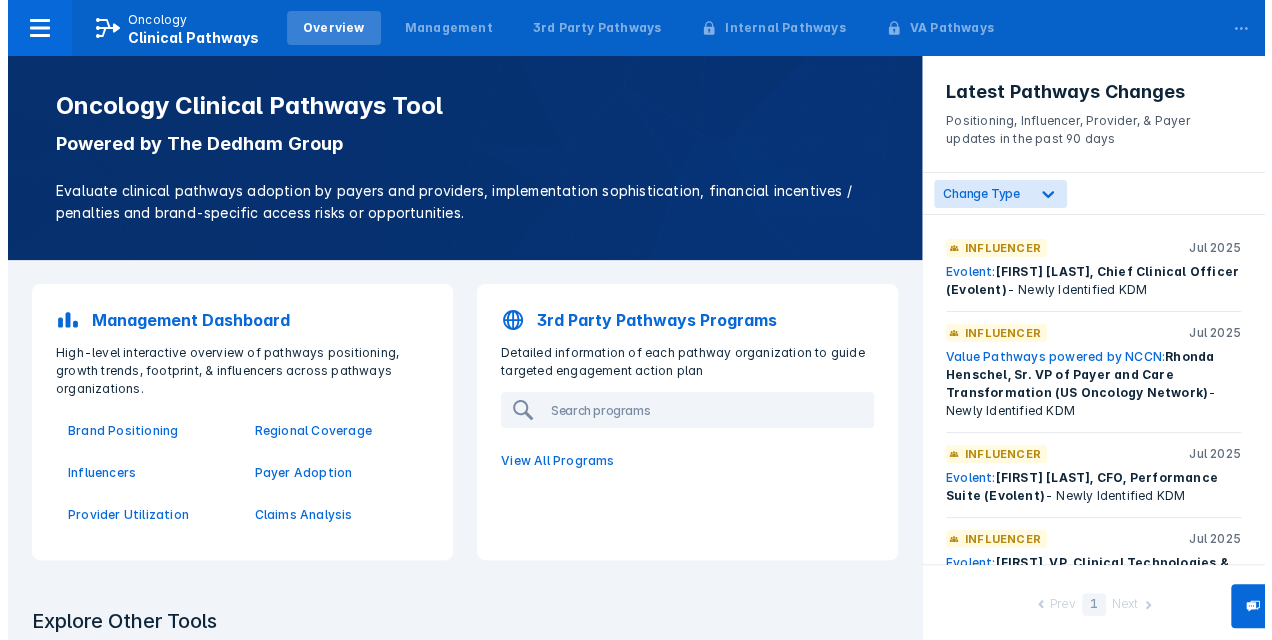 scroll, scrollTop: 0, scrollLeft: 0, axis: both 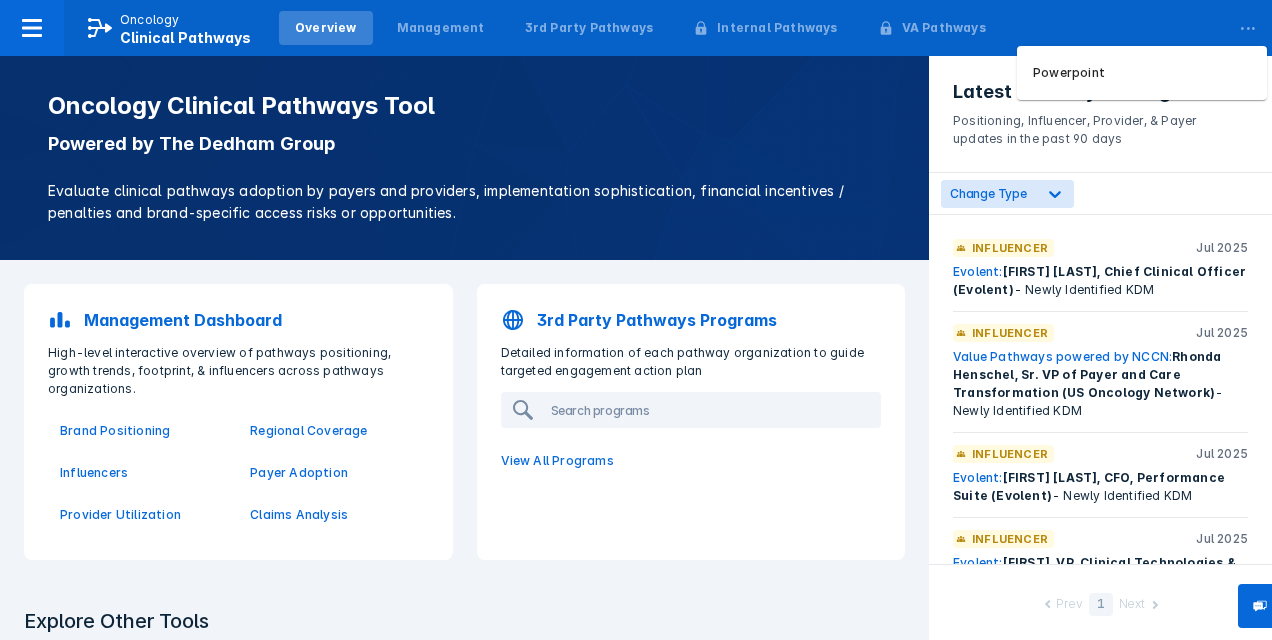 click on "..." at bounding box center (1248, 24) 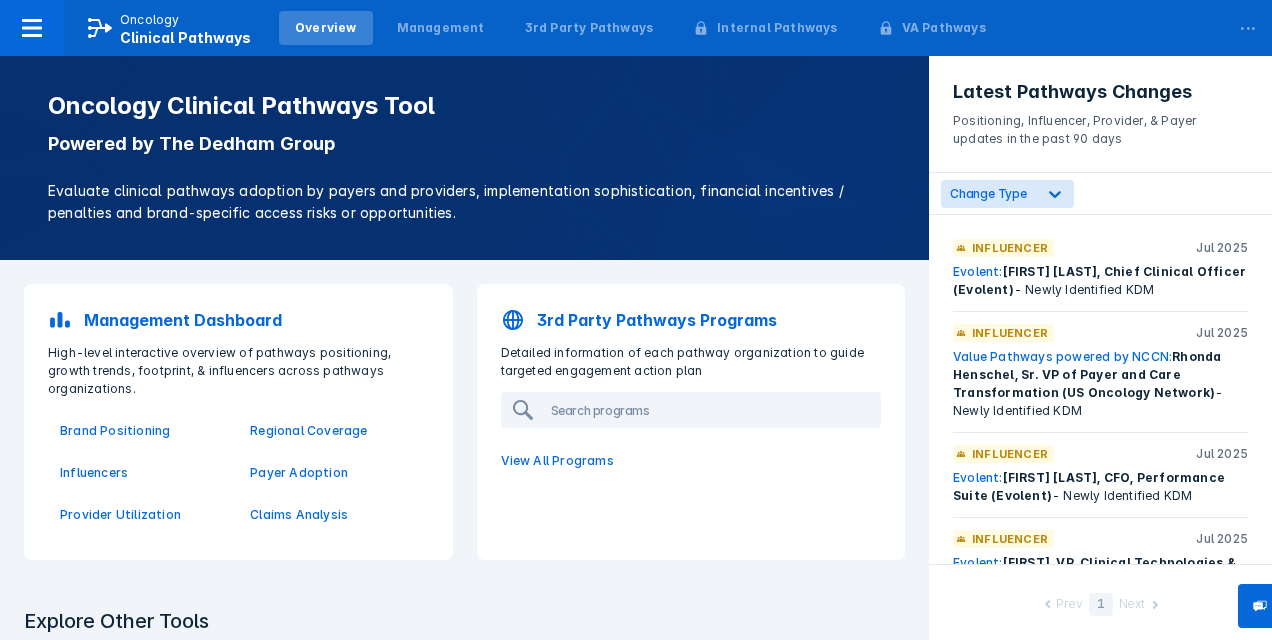 drag, startPoint x: 1244, startPoint y: 28, endPoint x: 809, endPoint y: 95, distance: 440.12952 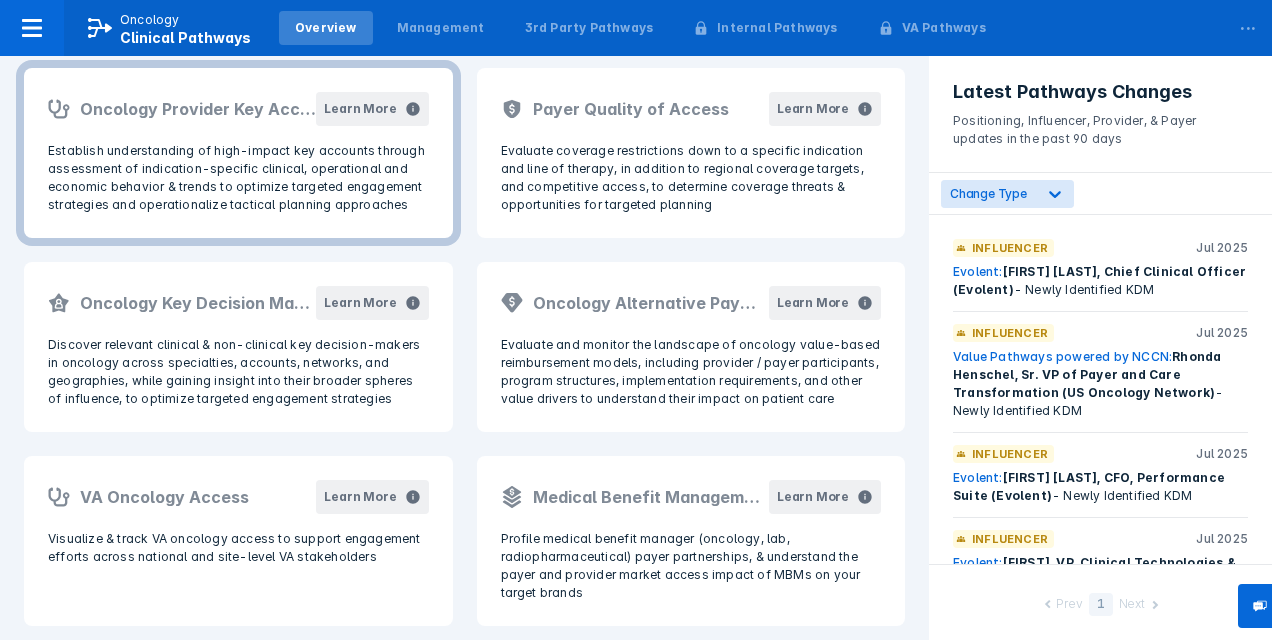 scroll, scrollTop: 600, scrollLeft: 0, axis: vertical 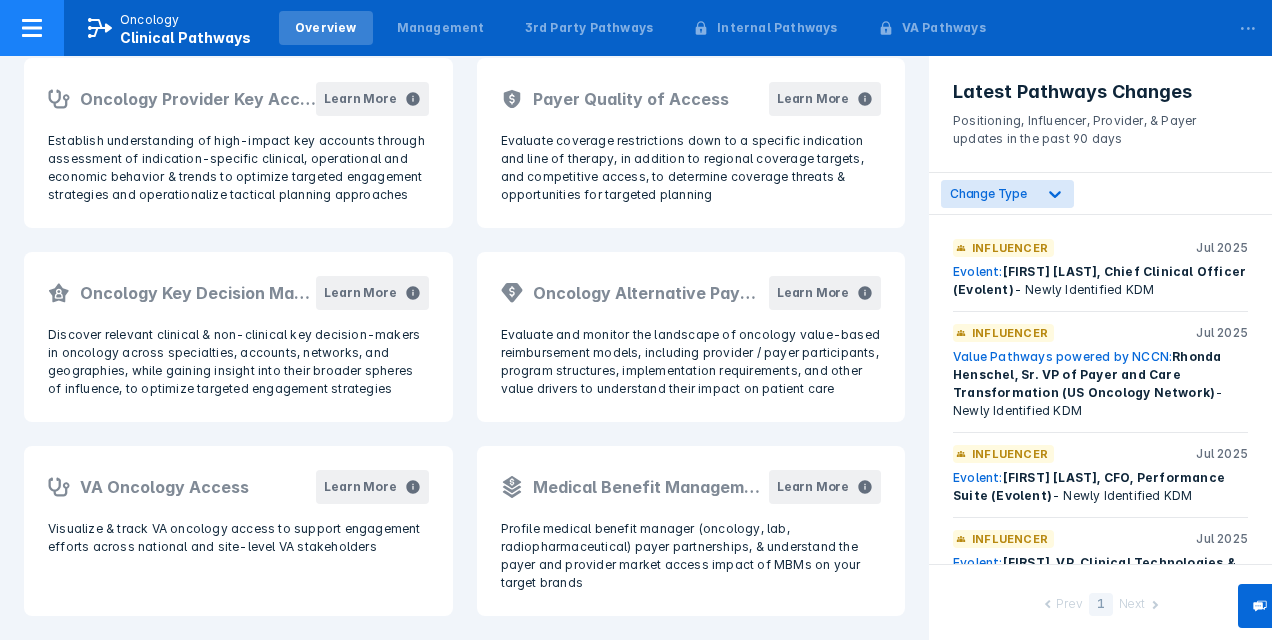 click 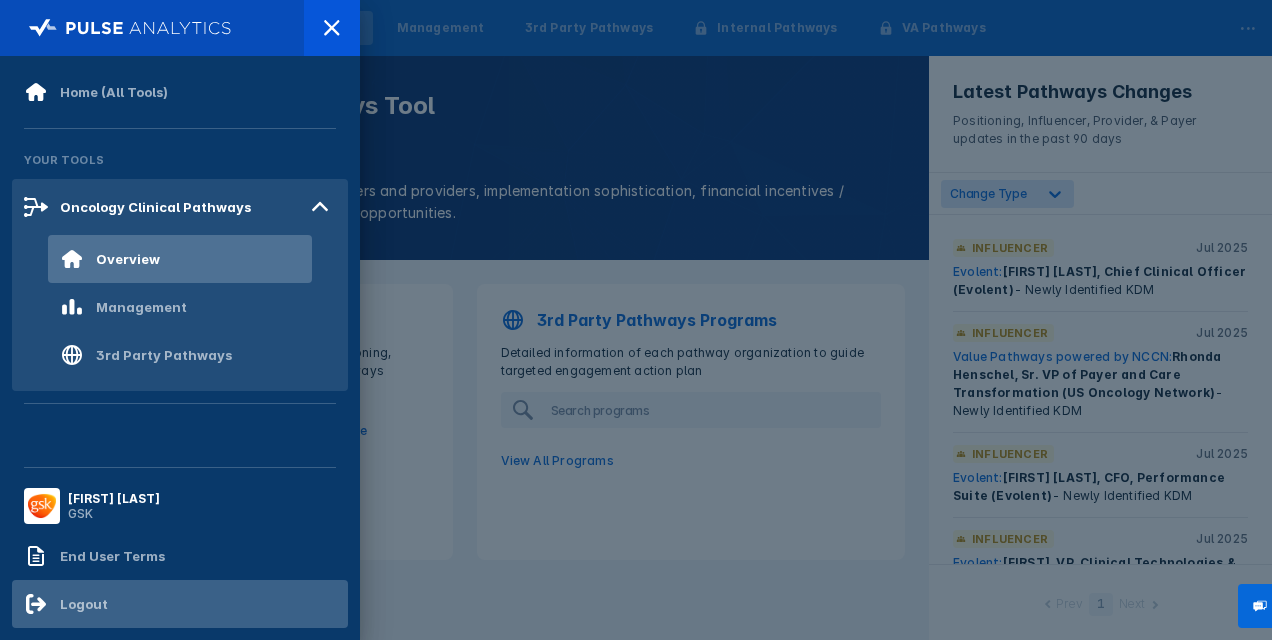 click on "Logout" at bounding box center (84, 604) 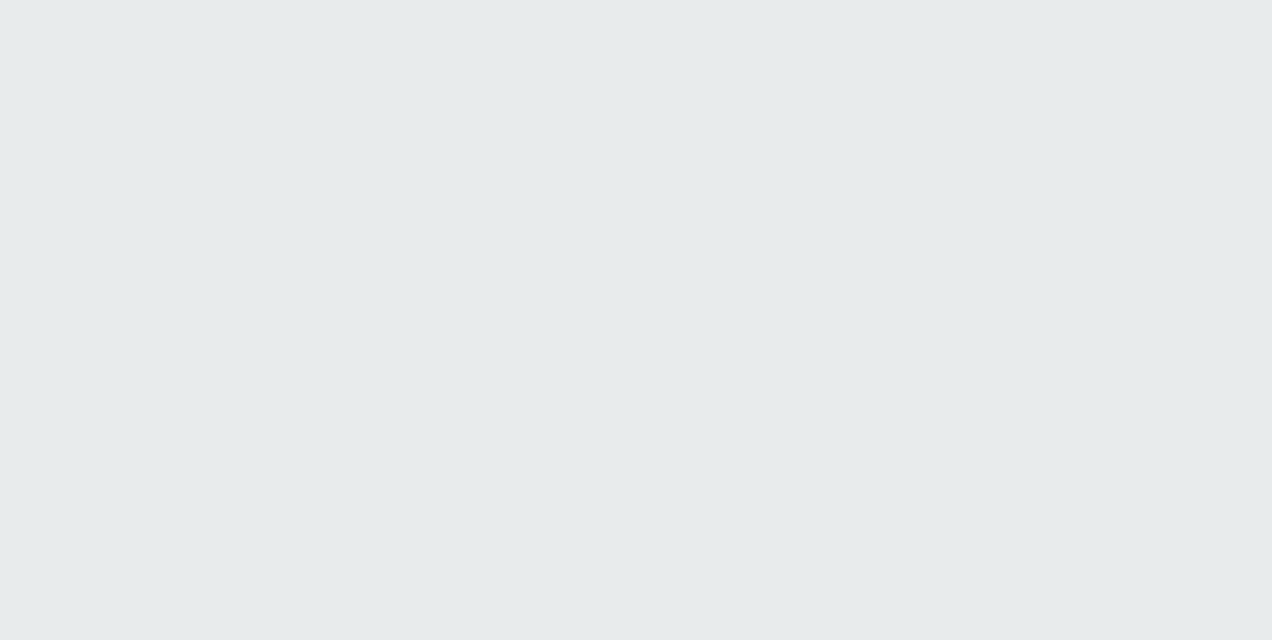 scroll, scrollTop: 0, scrollLeft: 0, axis: both 